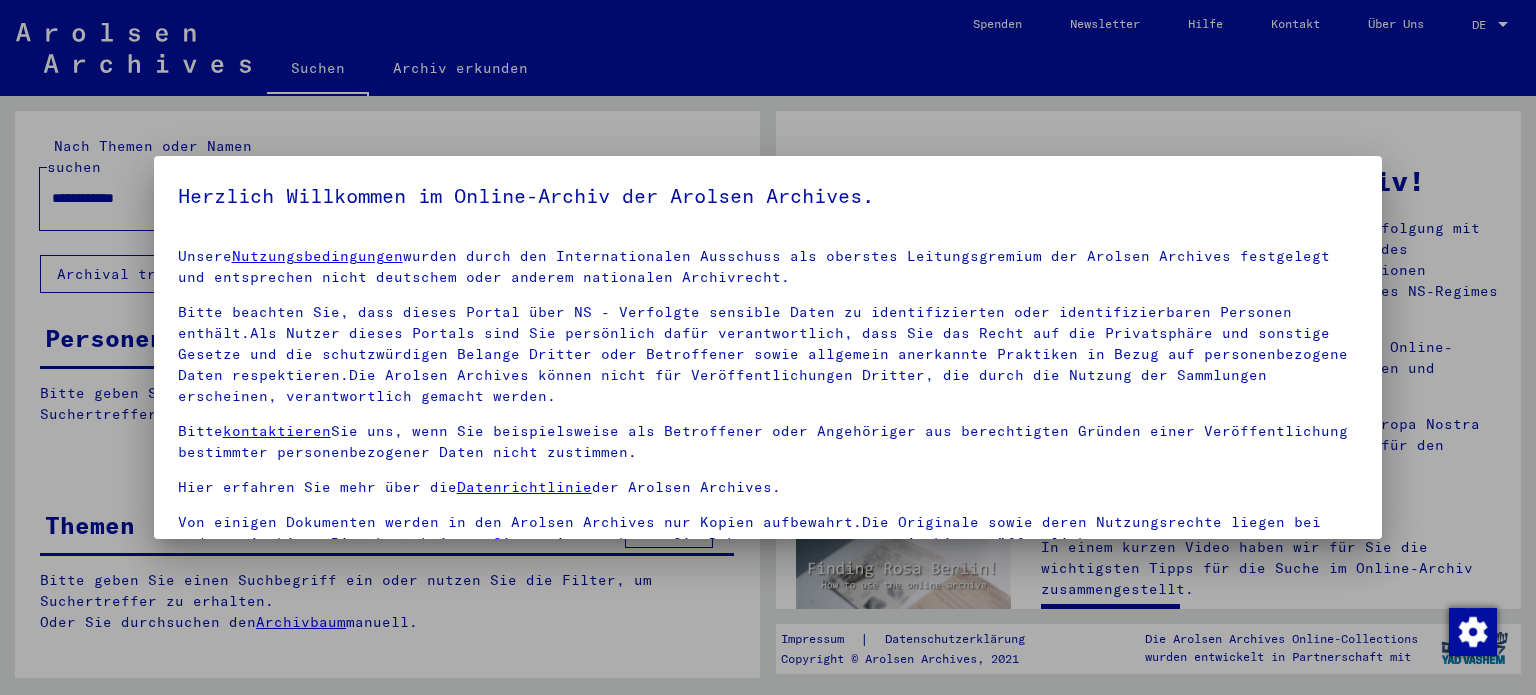 scroll, scrollTop: 0, scrollLeft: 0, axis: both 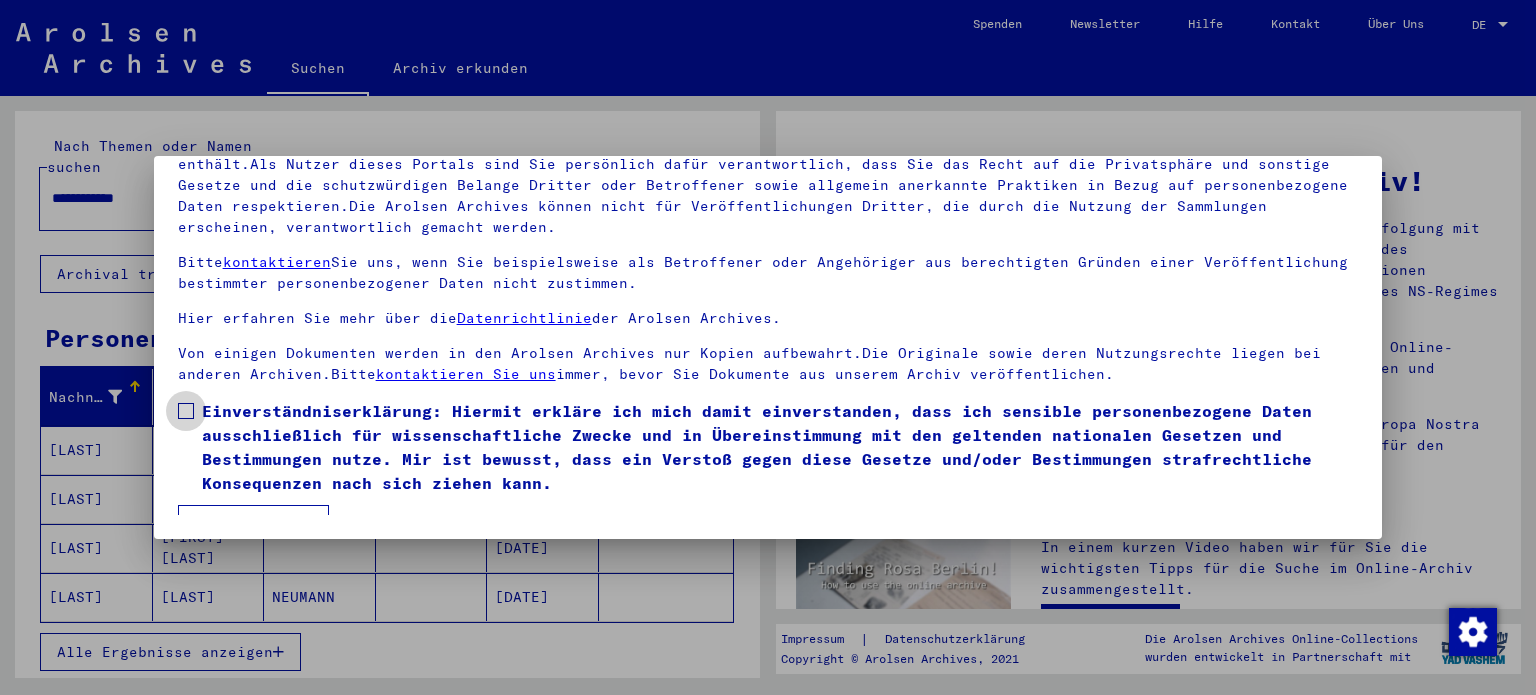 click at bounding box center (186, 411) 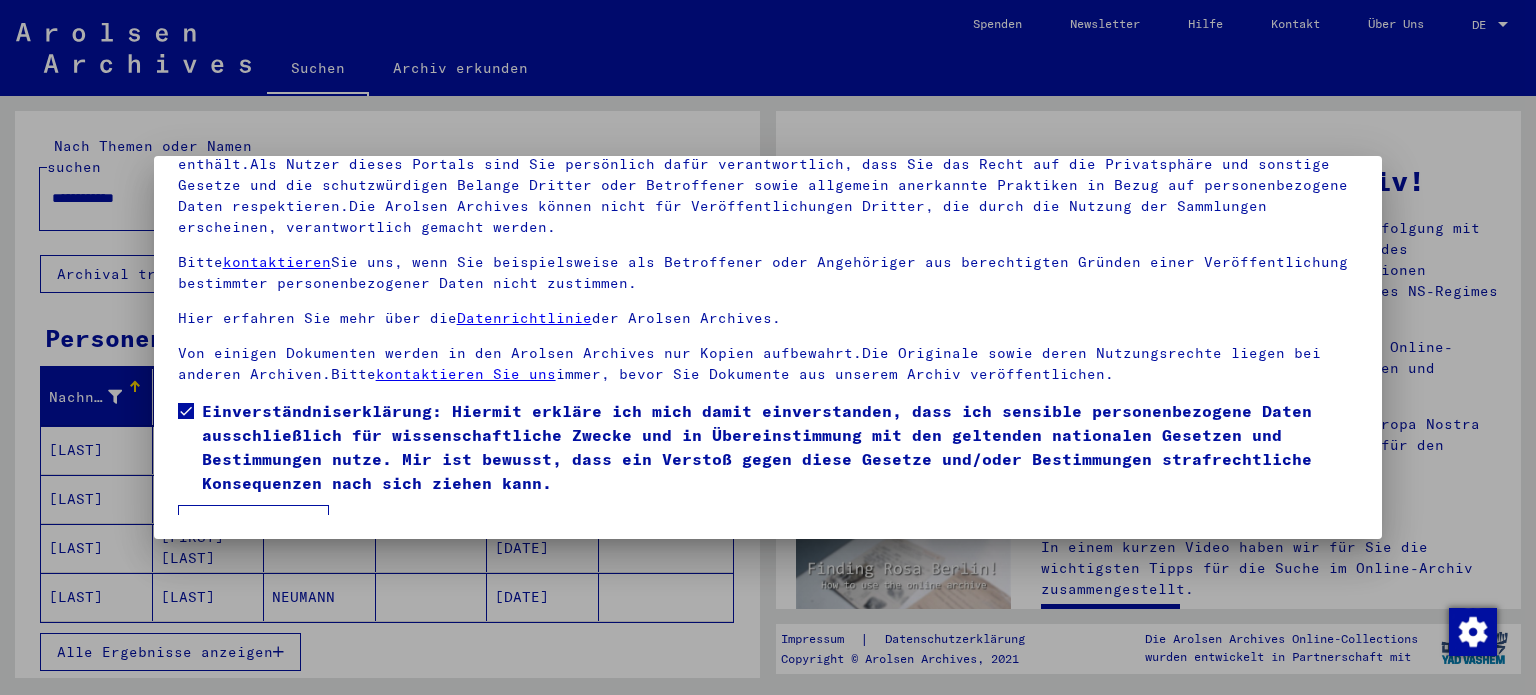 scroll, scrollTop: 28, scrollLeft: 0, axis: vertical 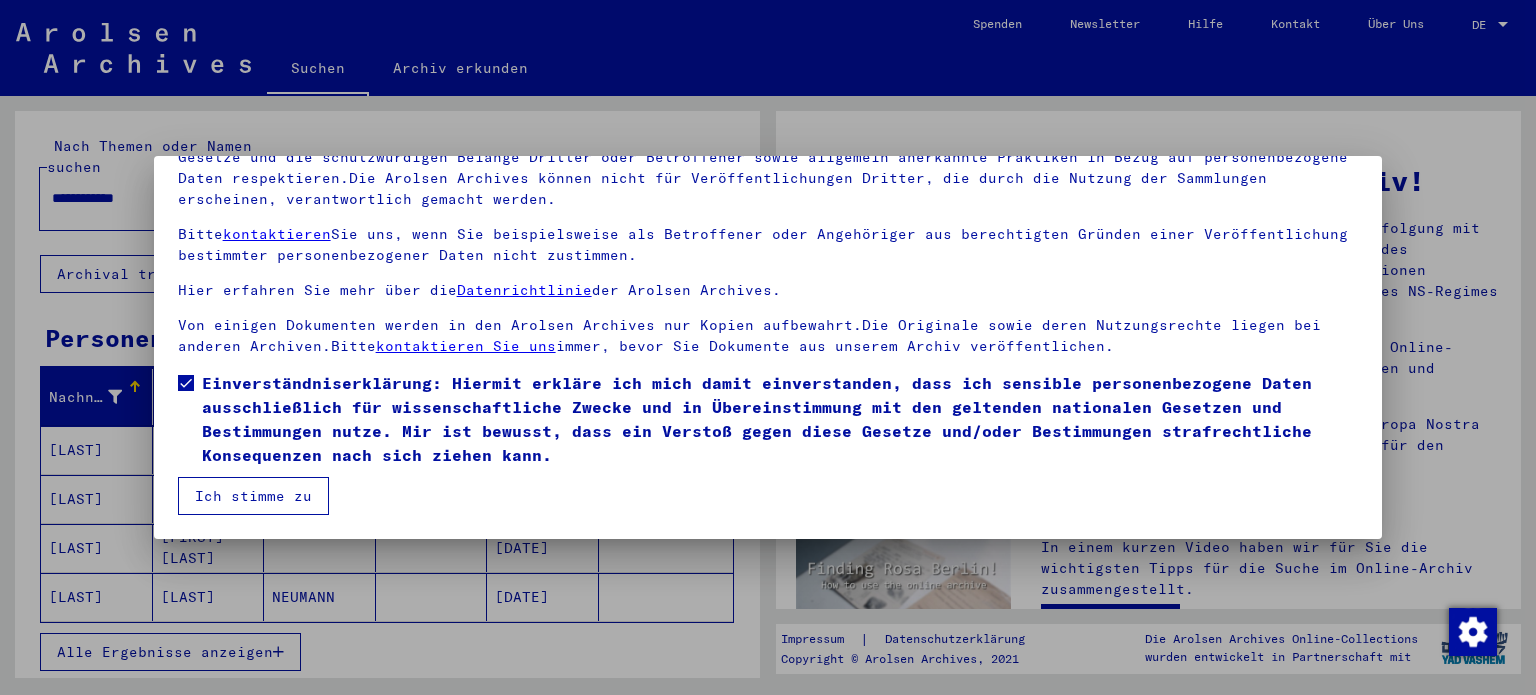 click on "Ich stimme zu" at bounding box center (253, 496) 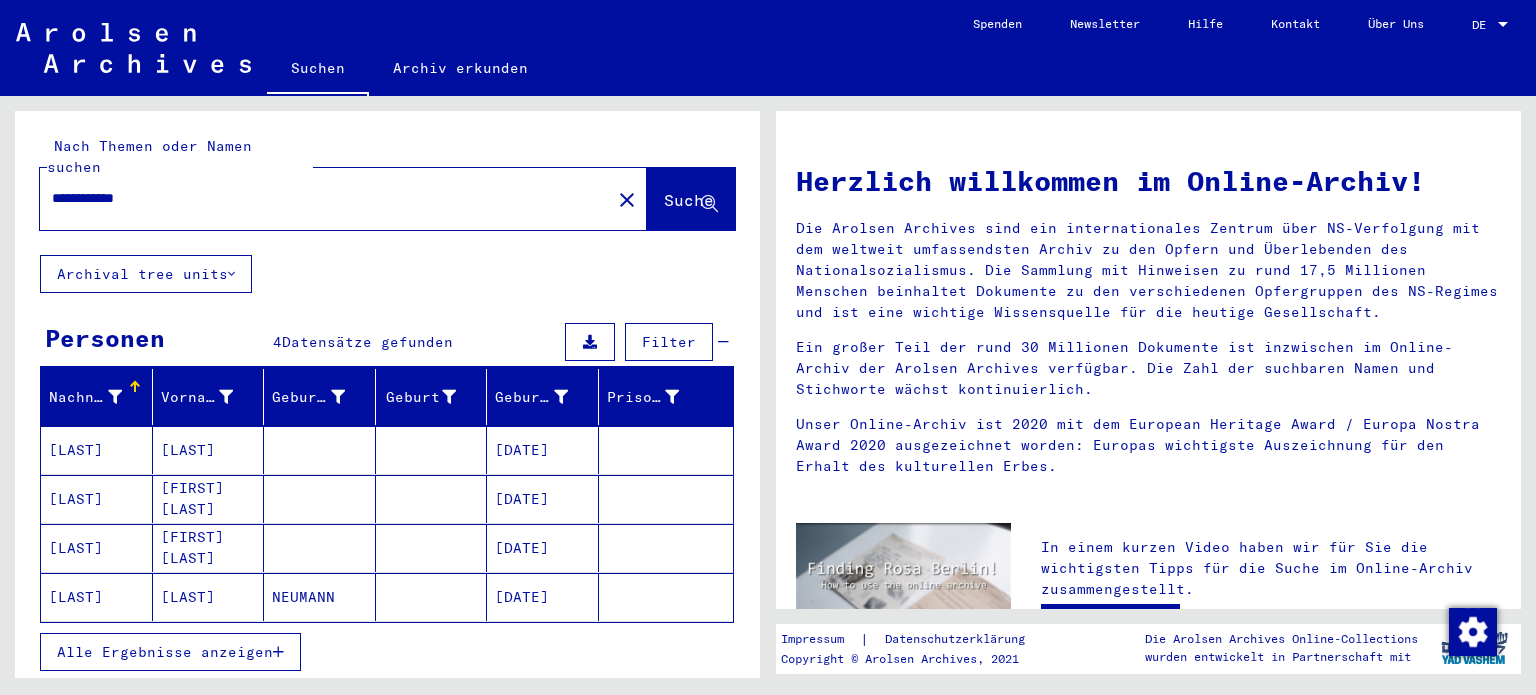 click on "Alle Ergebnisse anzeigen" at bounding box center [165, 652] 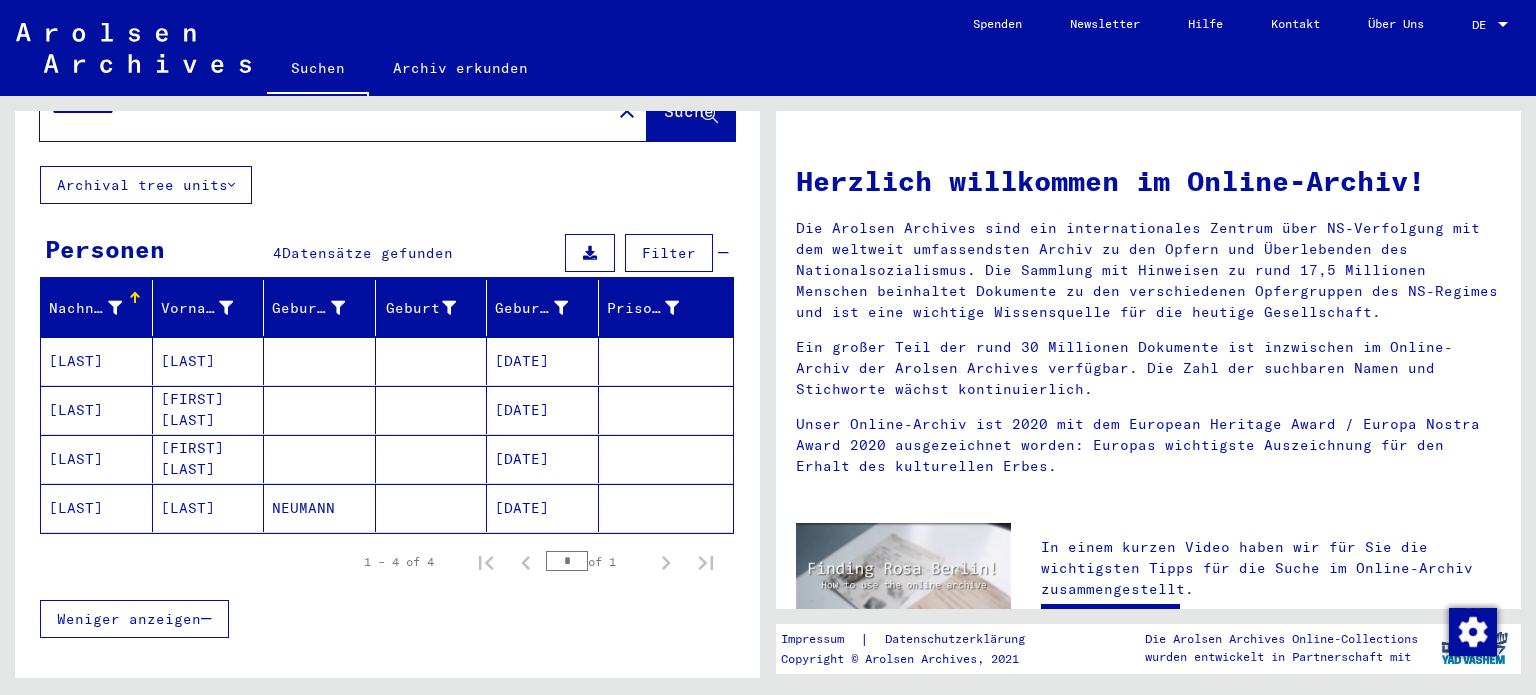 scroll, scrollTop: 83, scrollLeft: 0, axis: vertical 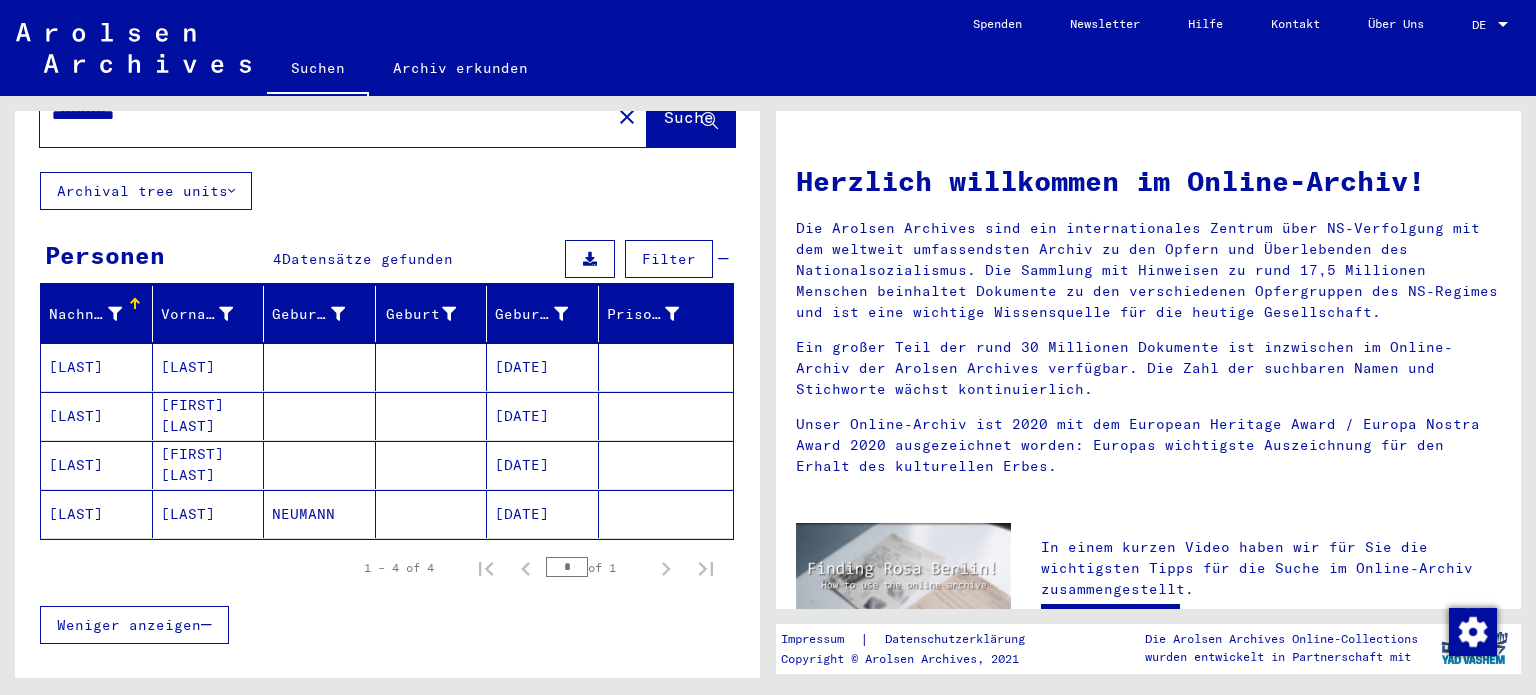 click on "[DATE]" at bounding box center (543, 367) 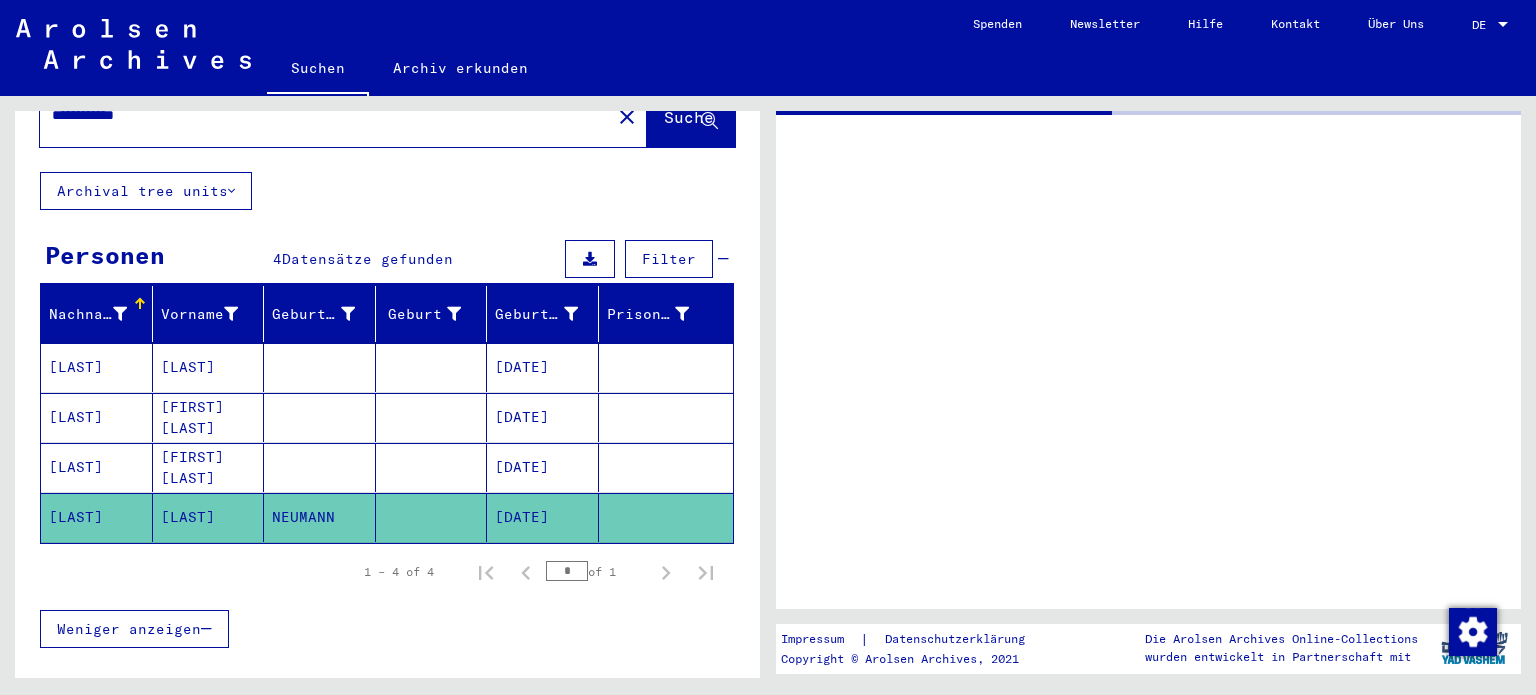 scroll, scrollTop: 0, scrollLeft: 0, axis: both 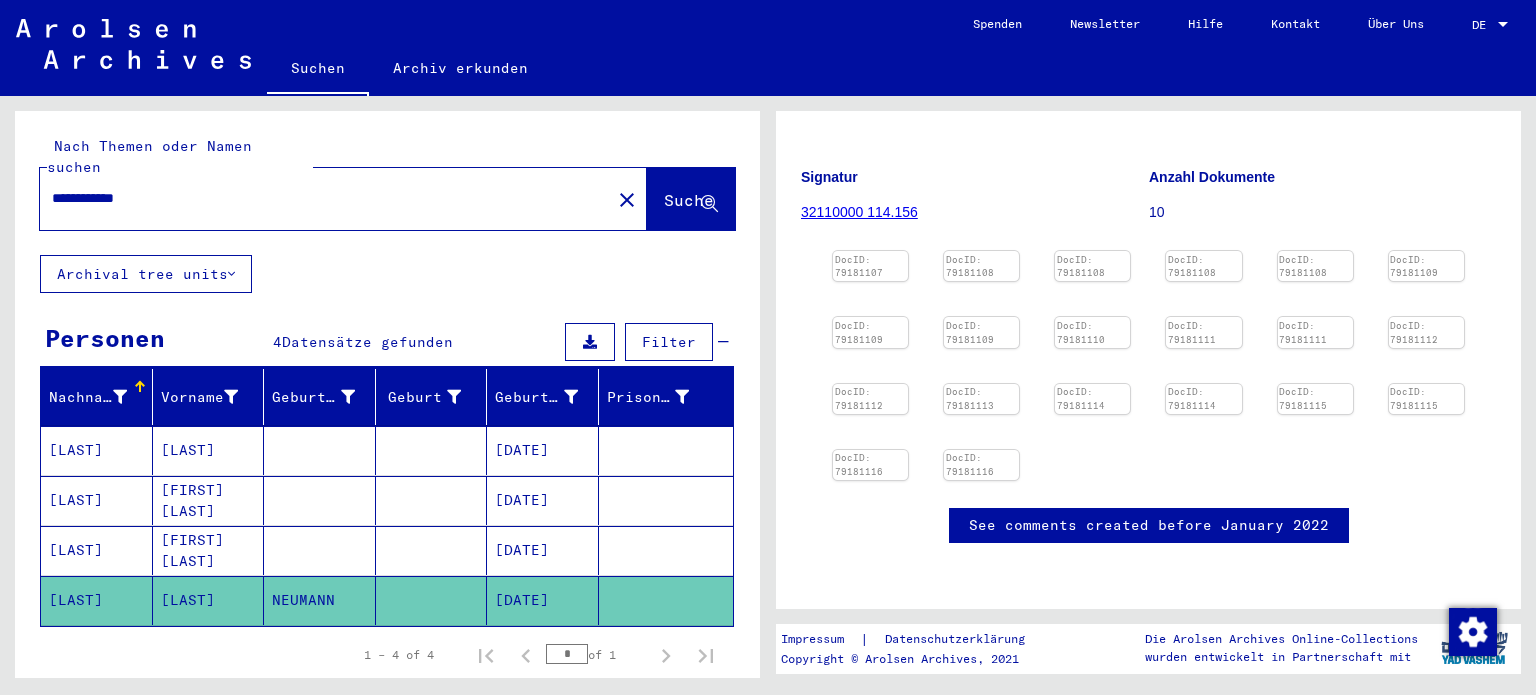 click on "See comments created before January 2022" at bounding box center (1149, 525) 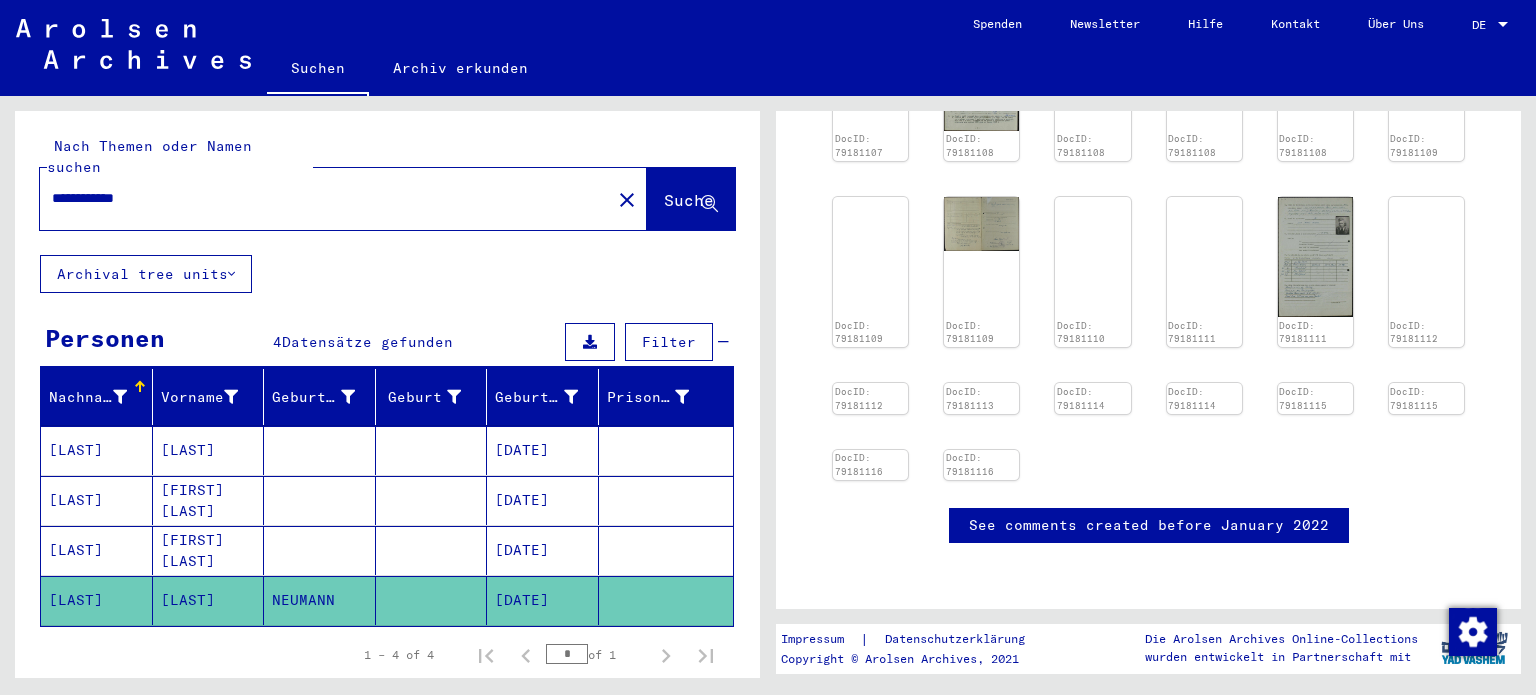 scroll, scrollTop: 634, scrollLeft: 0, axis: vertical 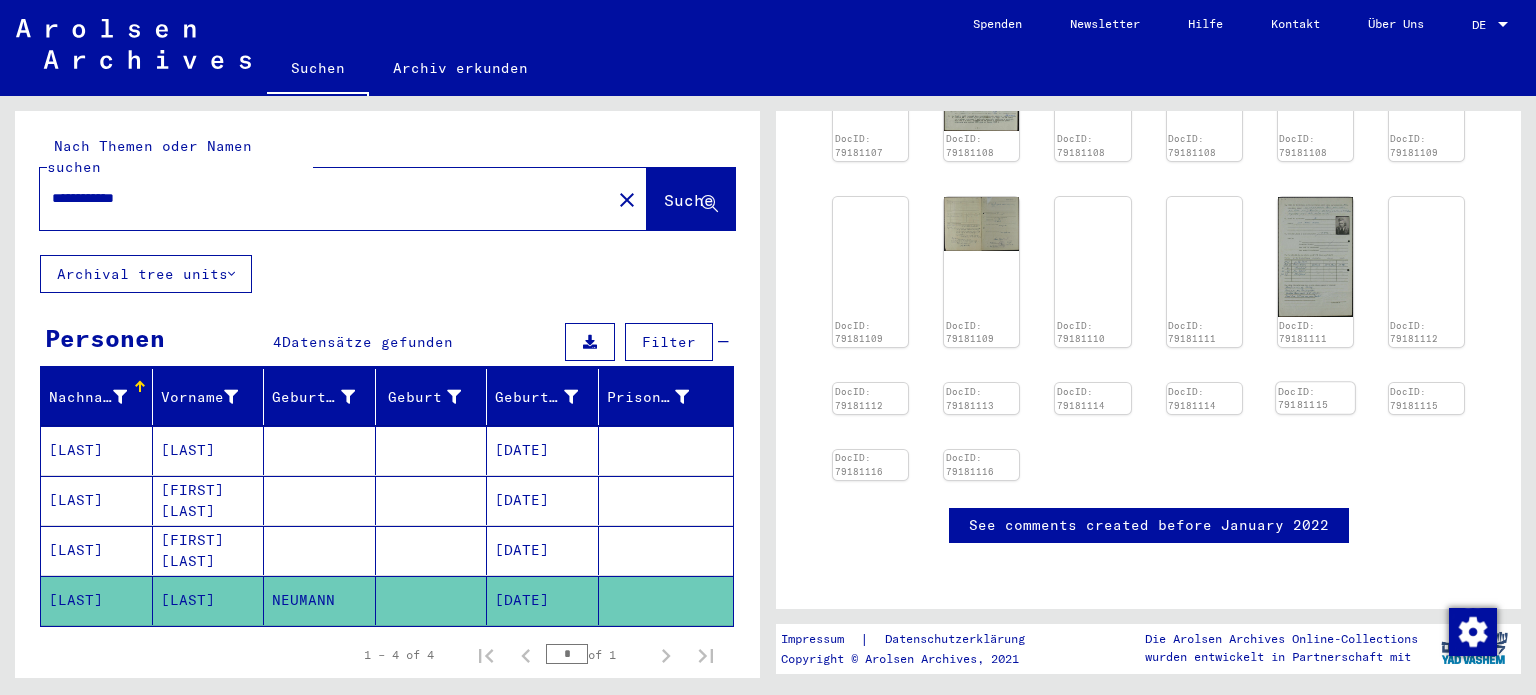 click at bounding box center [870, 59] 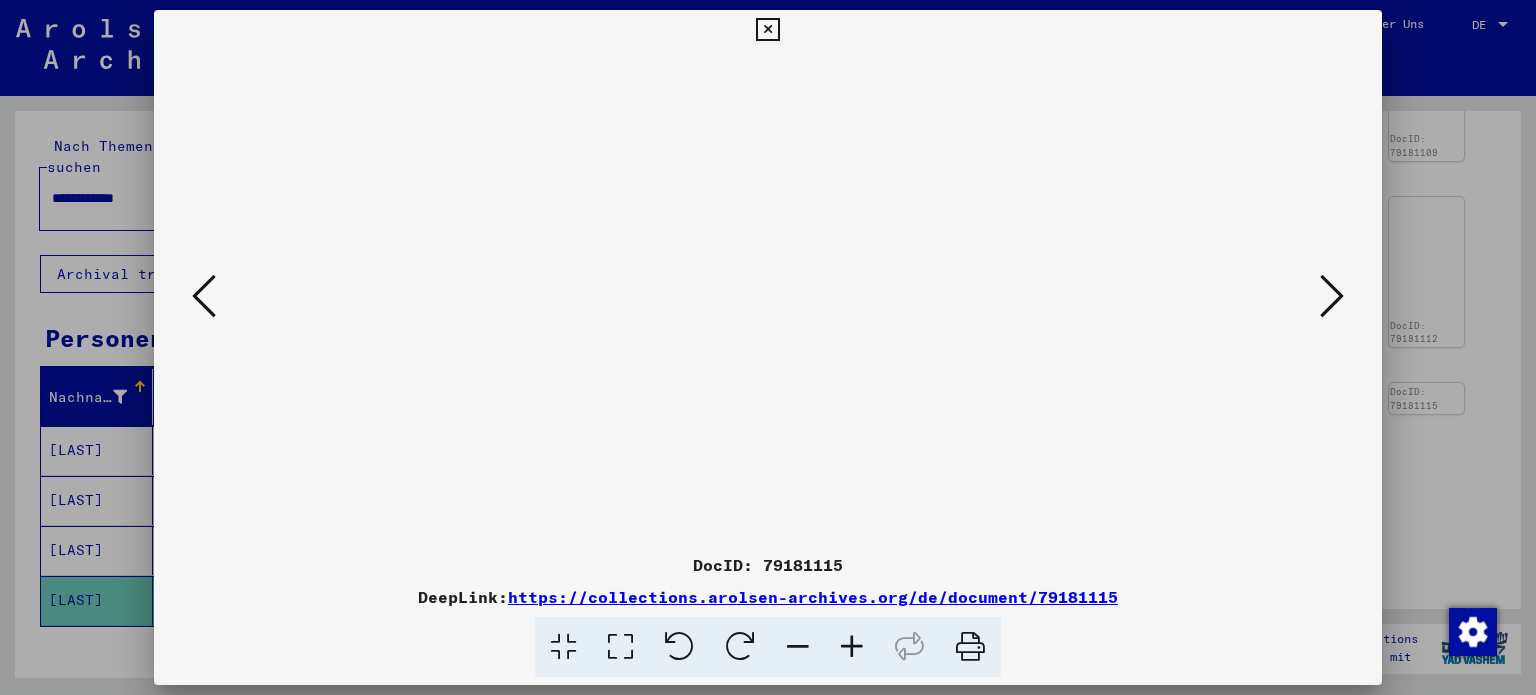 click at bounding box center [1332, 296] 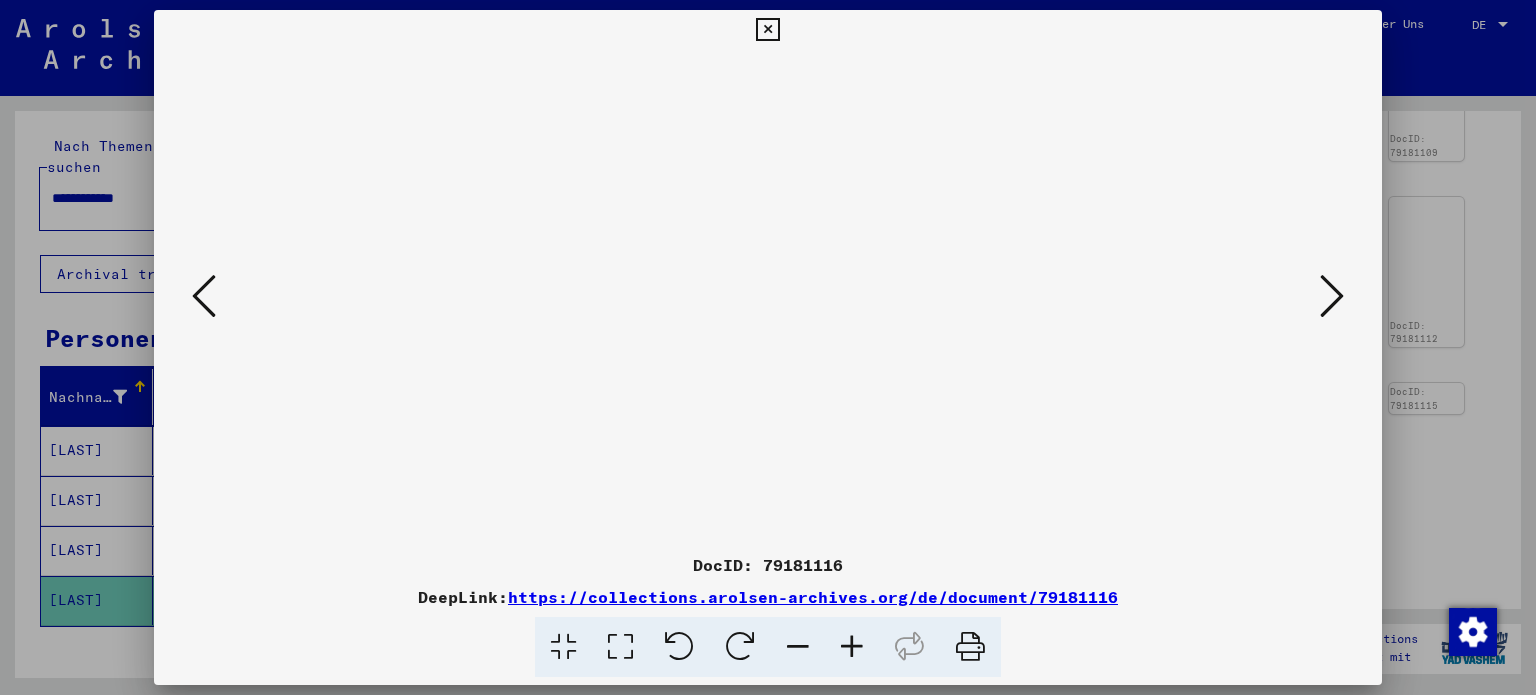 click at bounding box center (204, 296) 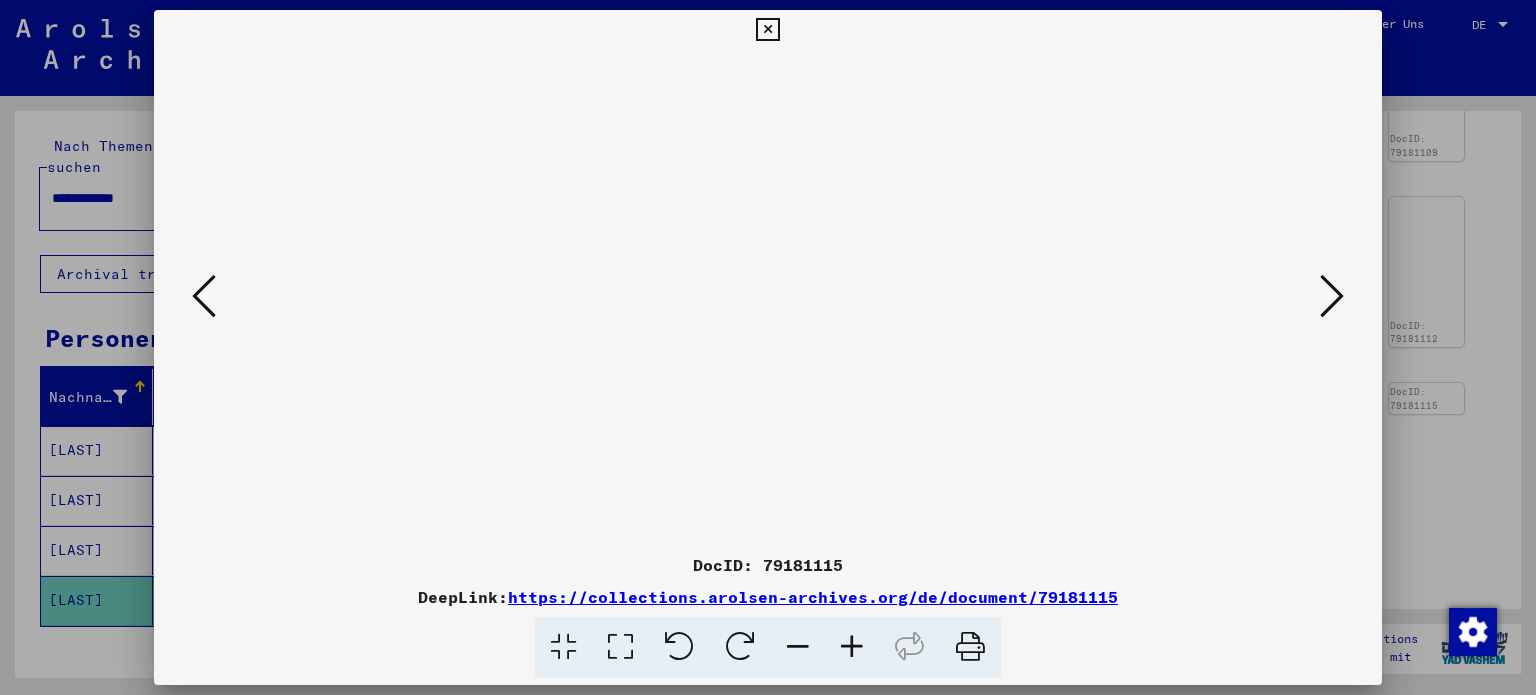 click at bounding box center [204, 296] 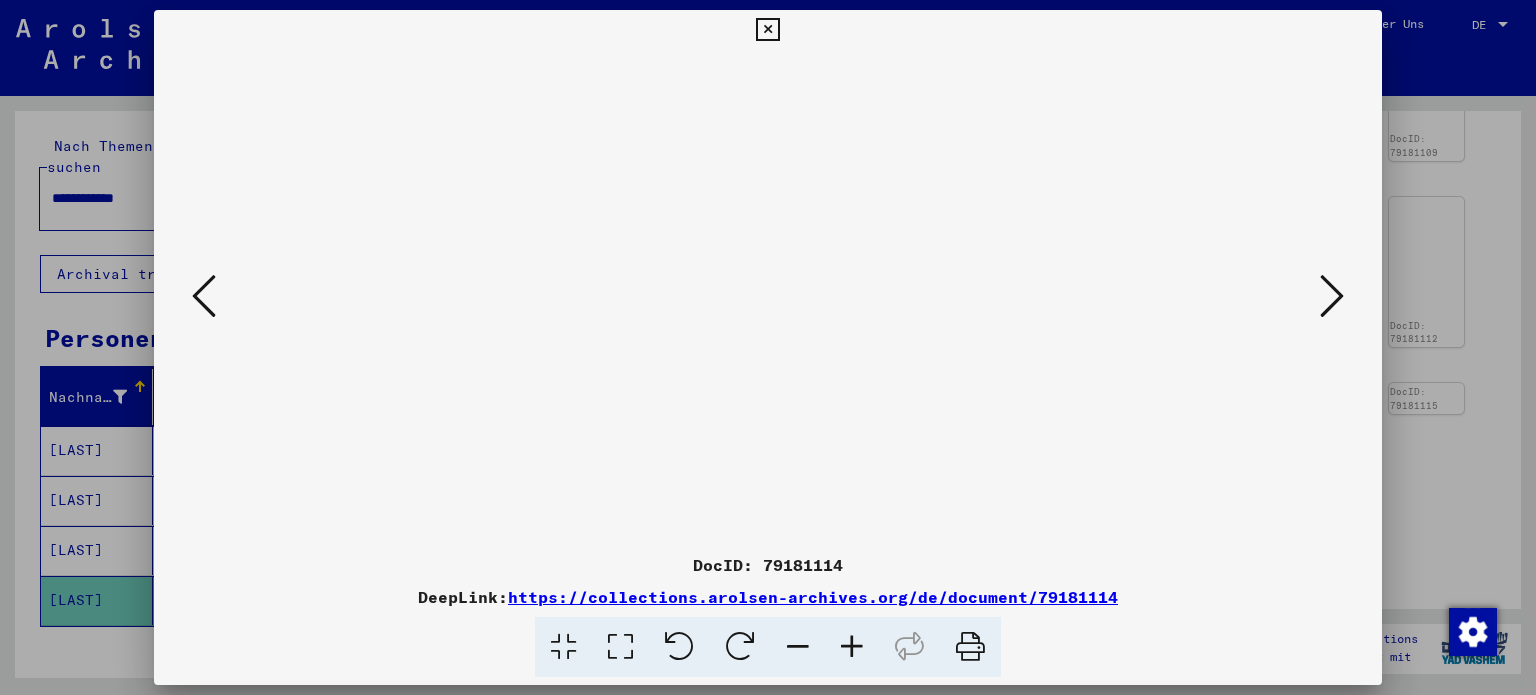 click at bounding box center [204, 296] 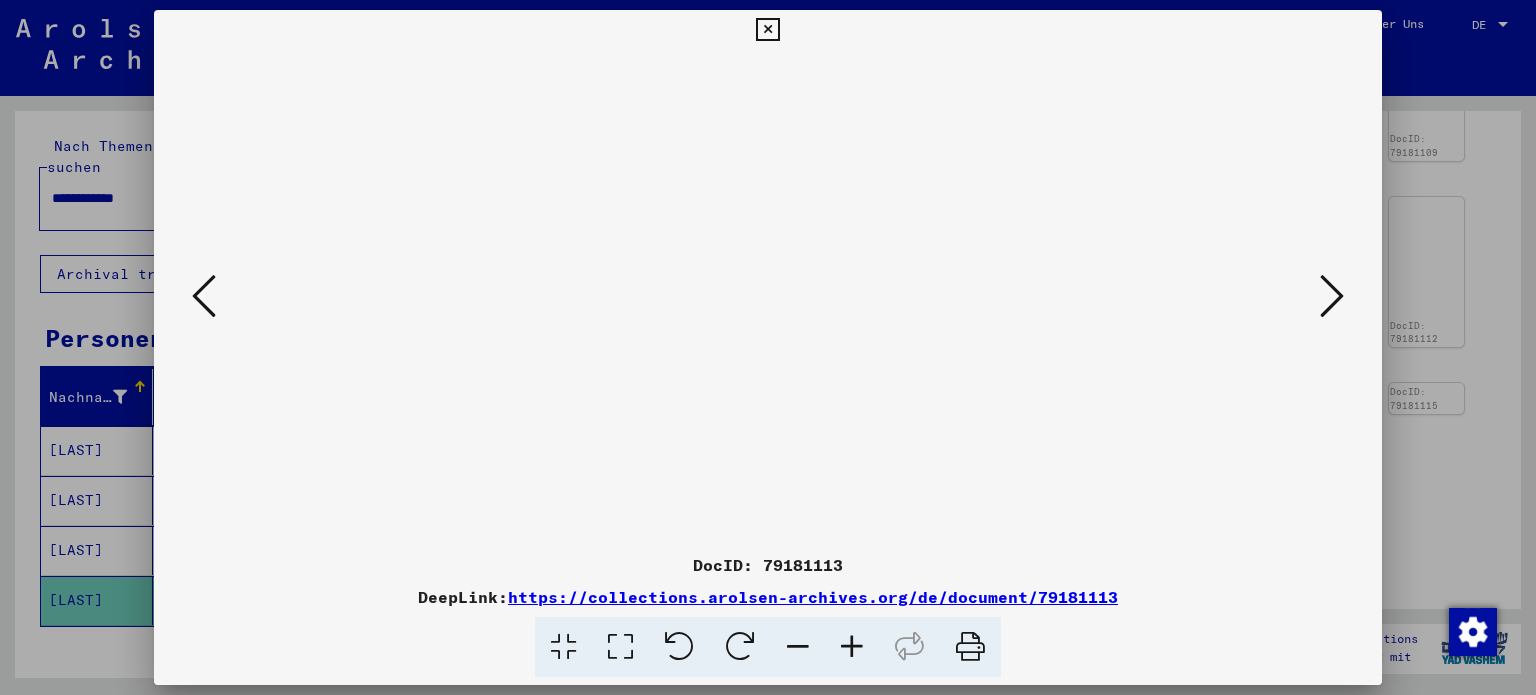 click at bounding box center (204, 296) 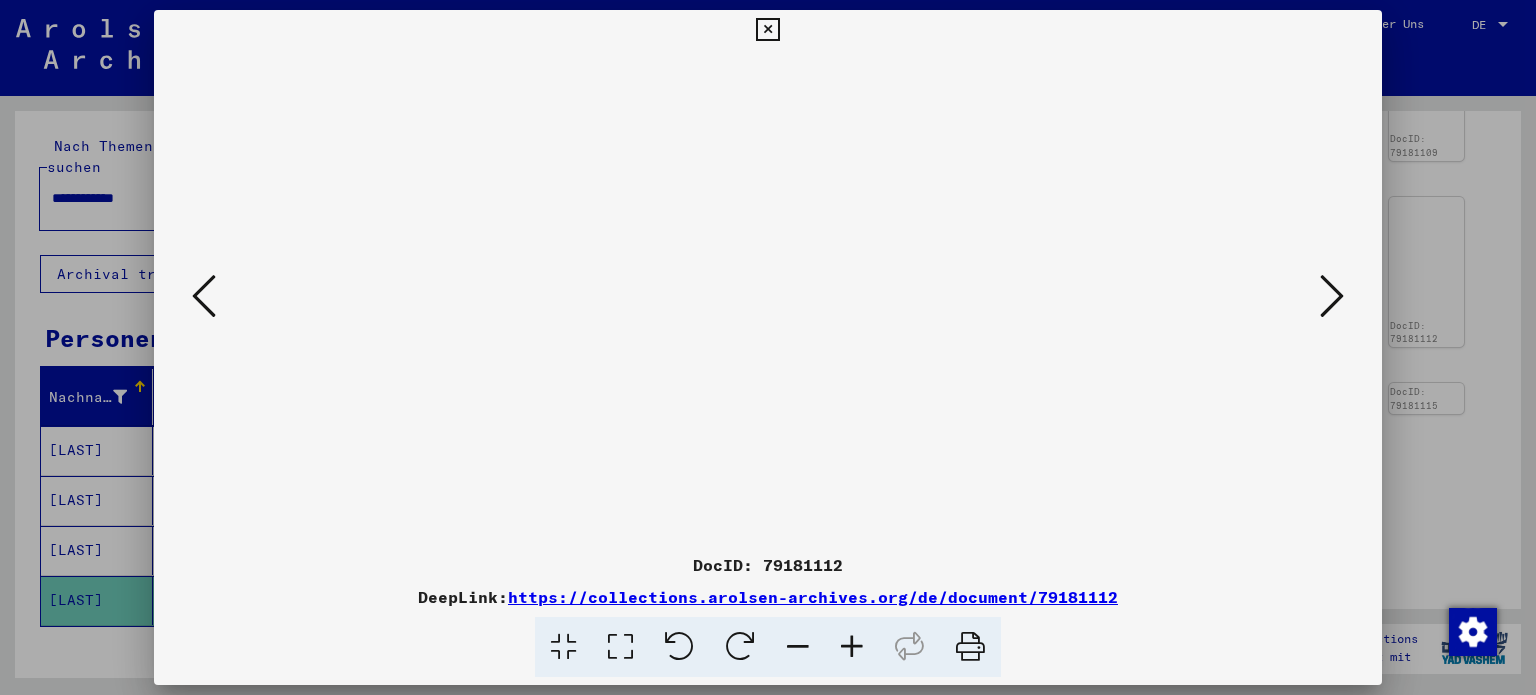 click at bounding box center (204, 296) 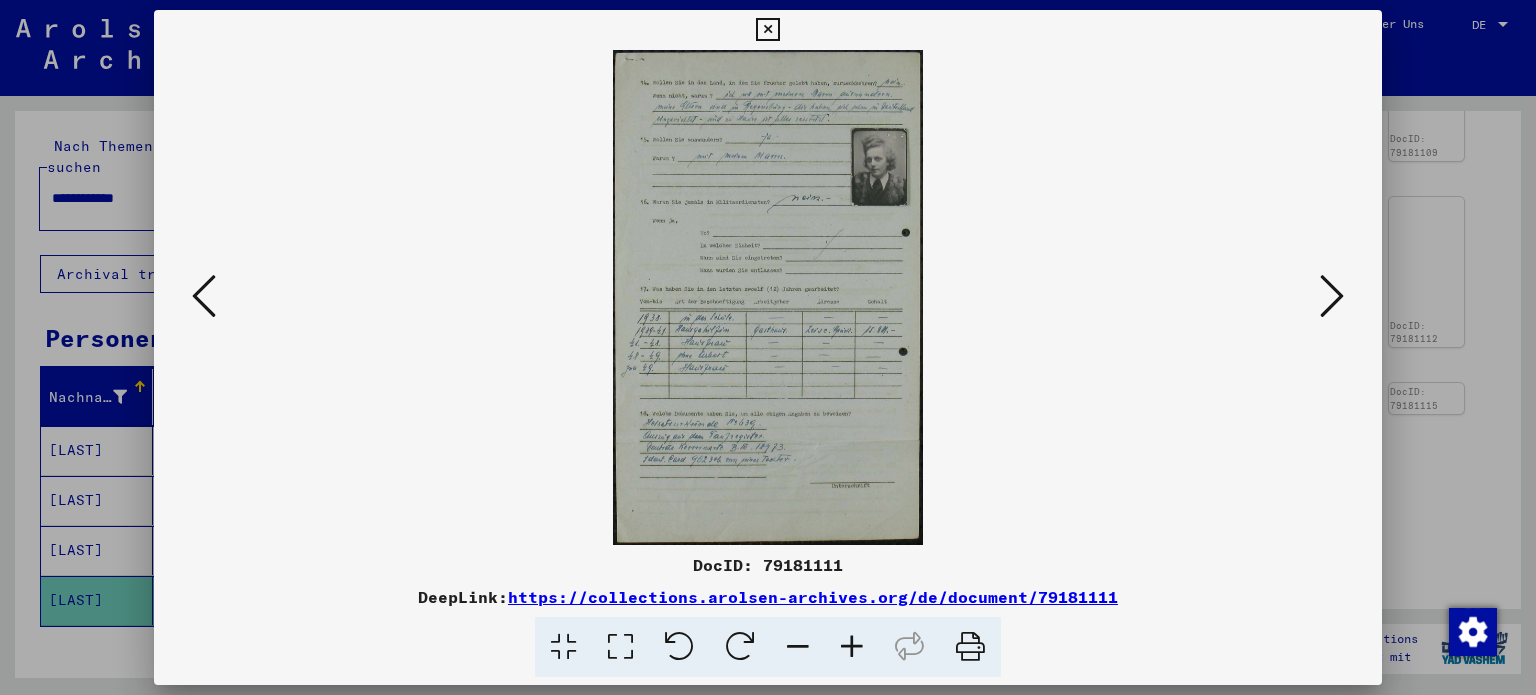 click at bounding box center (852, 647) 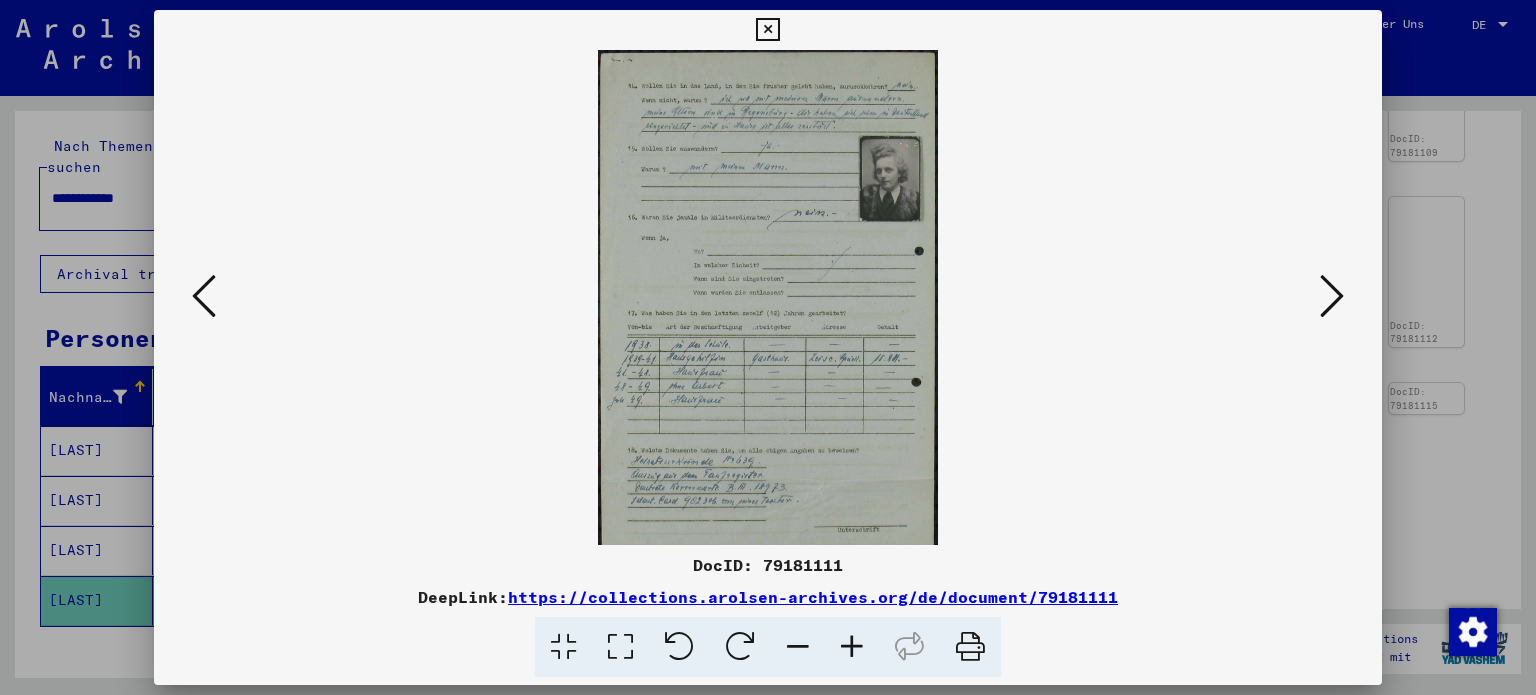click at bounding box center (852, 647) 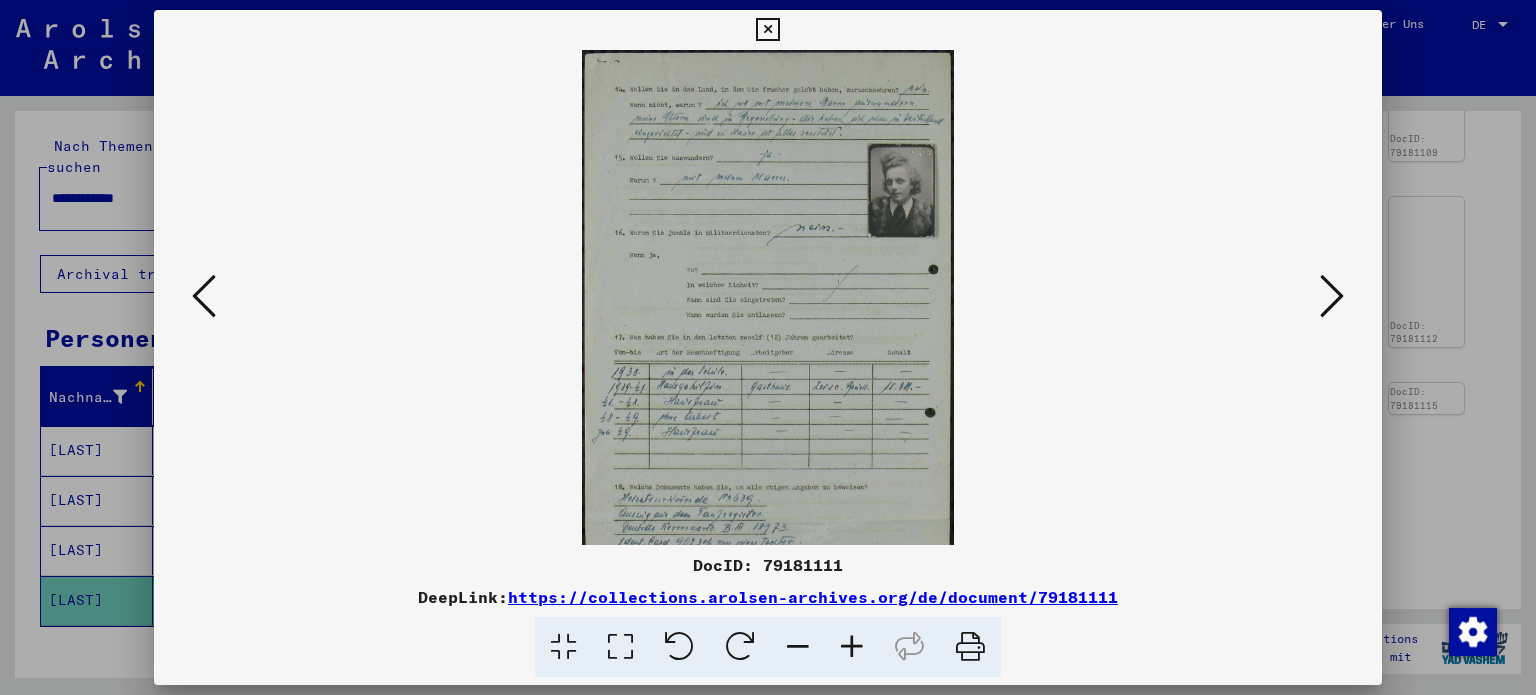 click at bounding box center (852, 647) 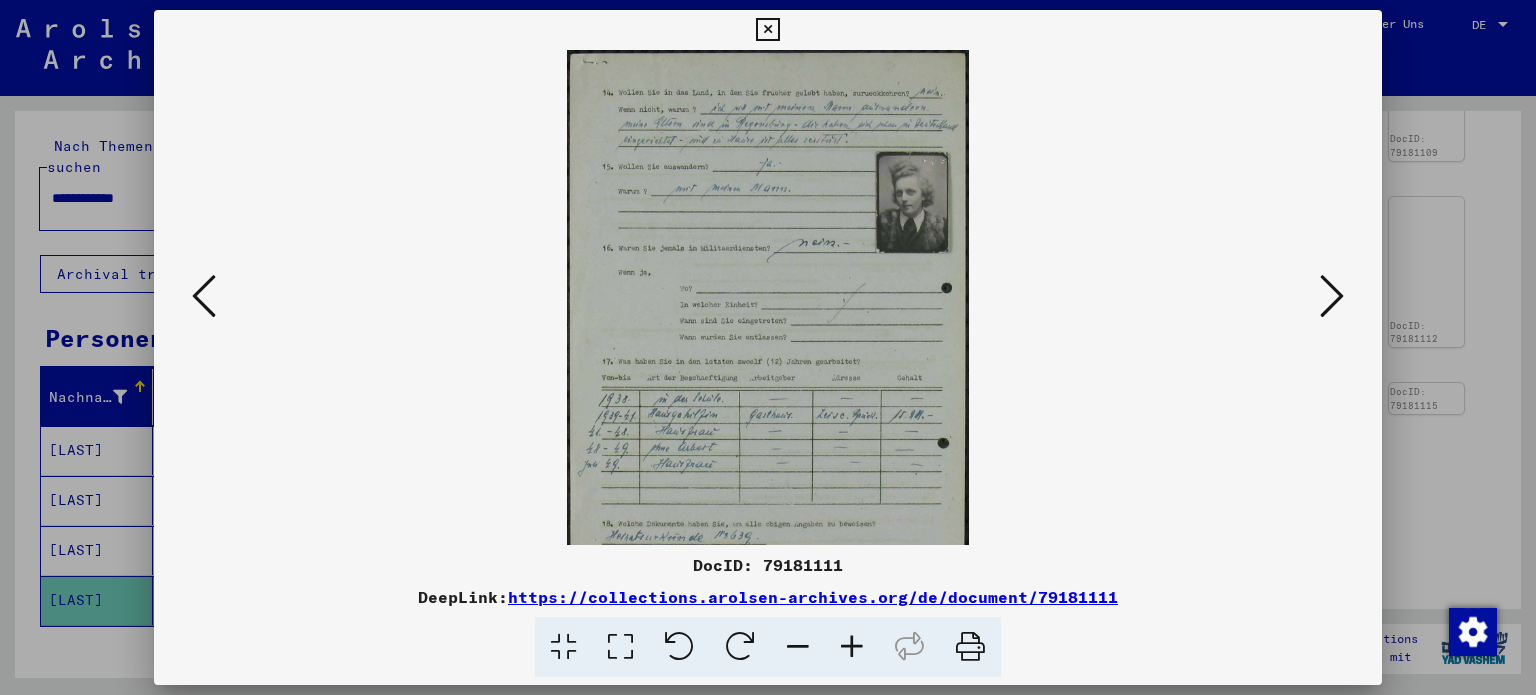 click at bounding box center [852, 647] 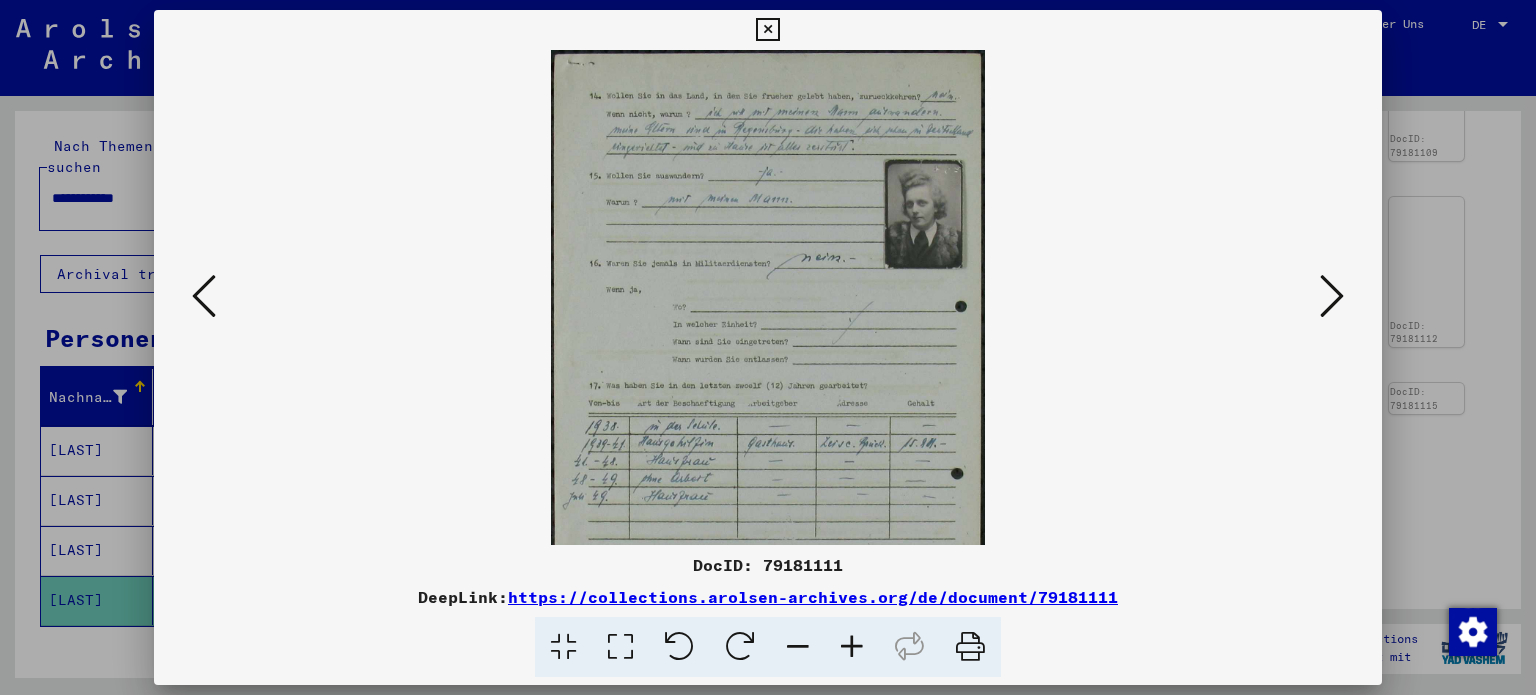 click at bounding box center [852, 647] 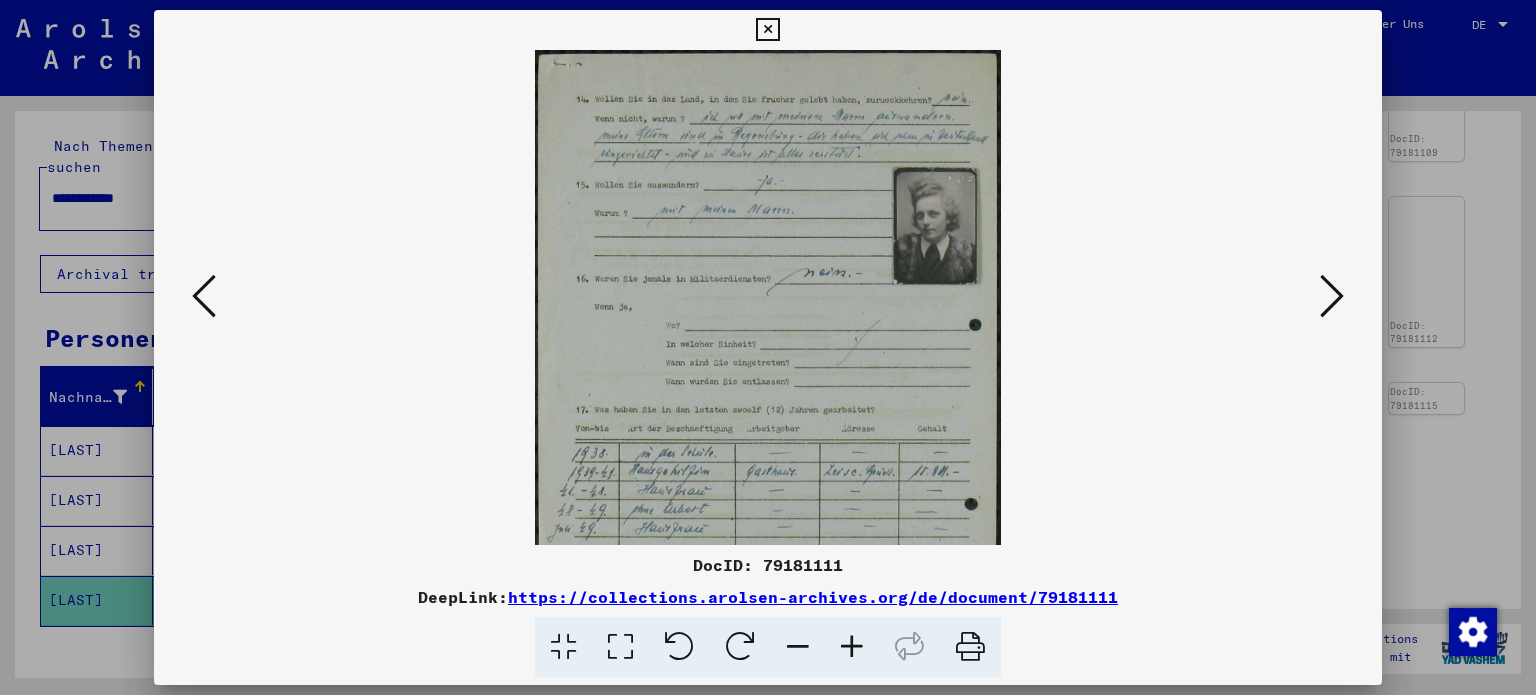 click at bounding box center [852, 647] 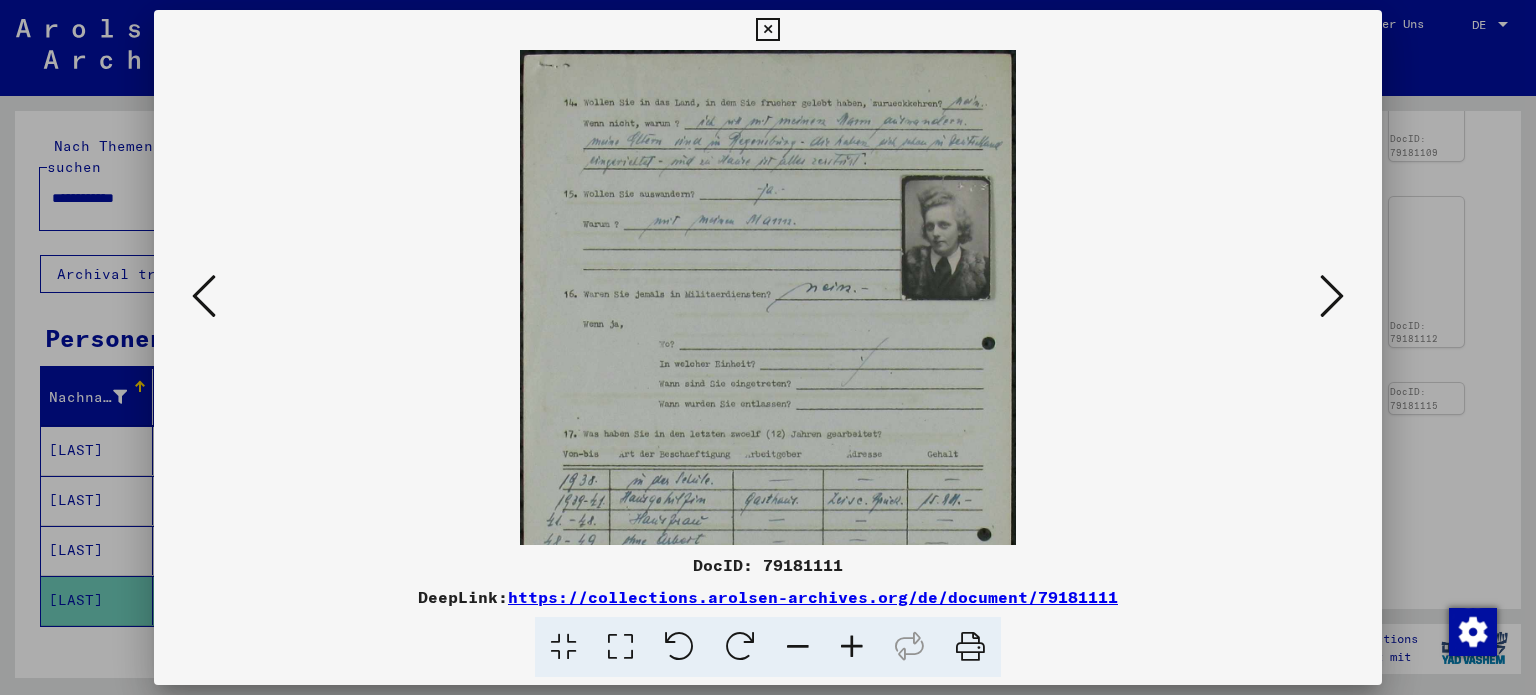 click at bounding box center (852, 647) 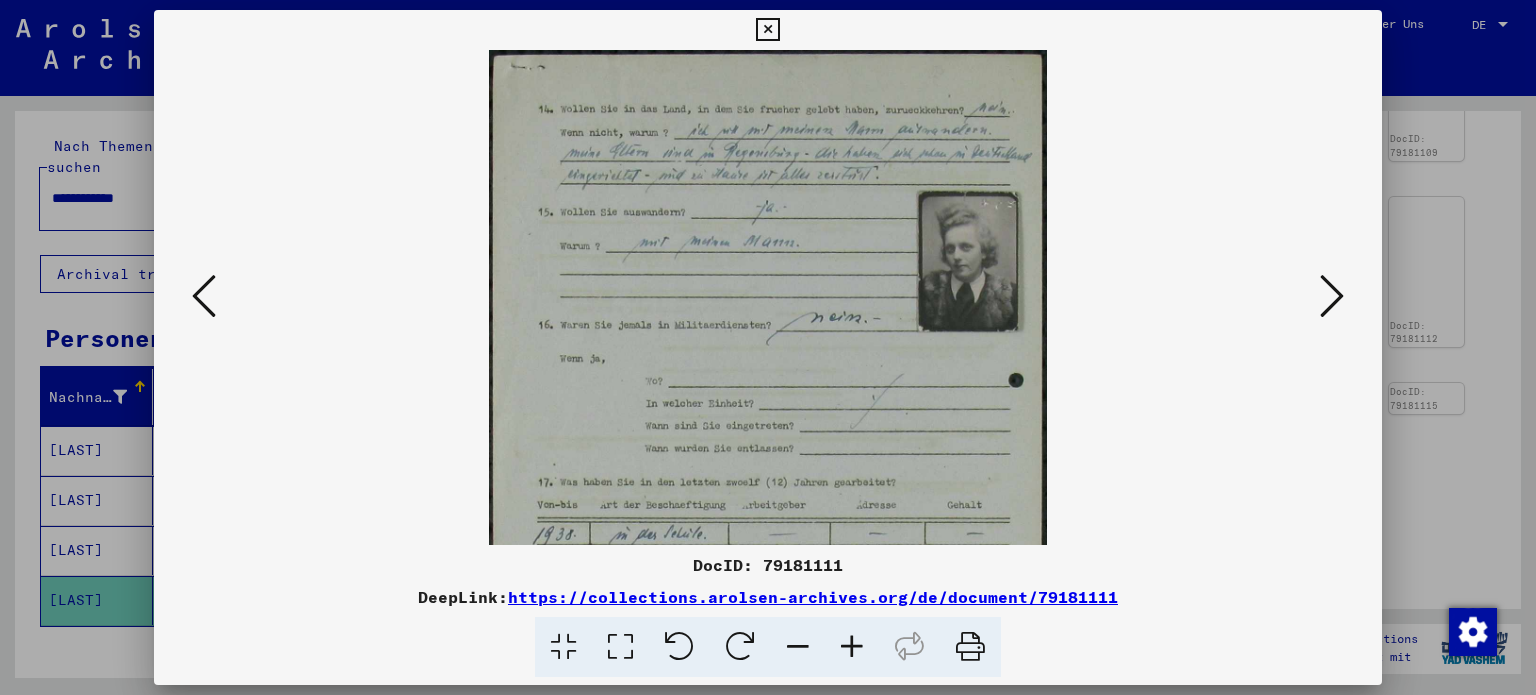 click at bounding box center [204, 296] 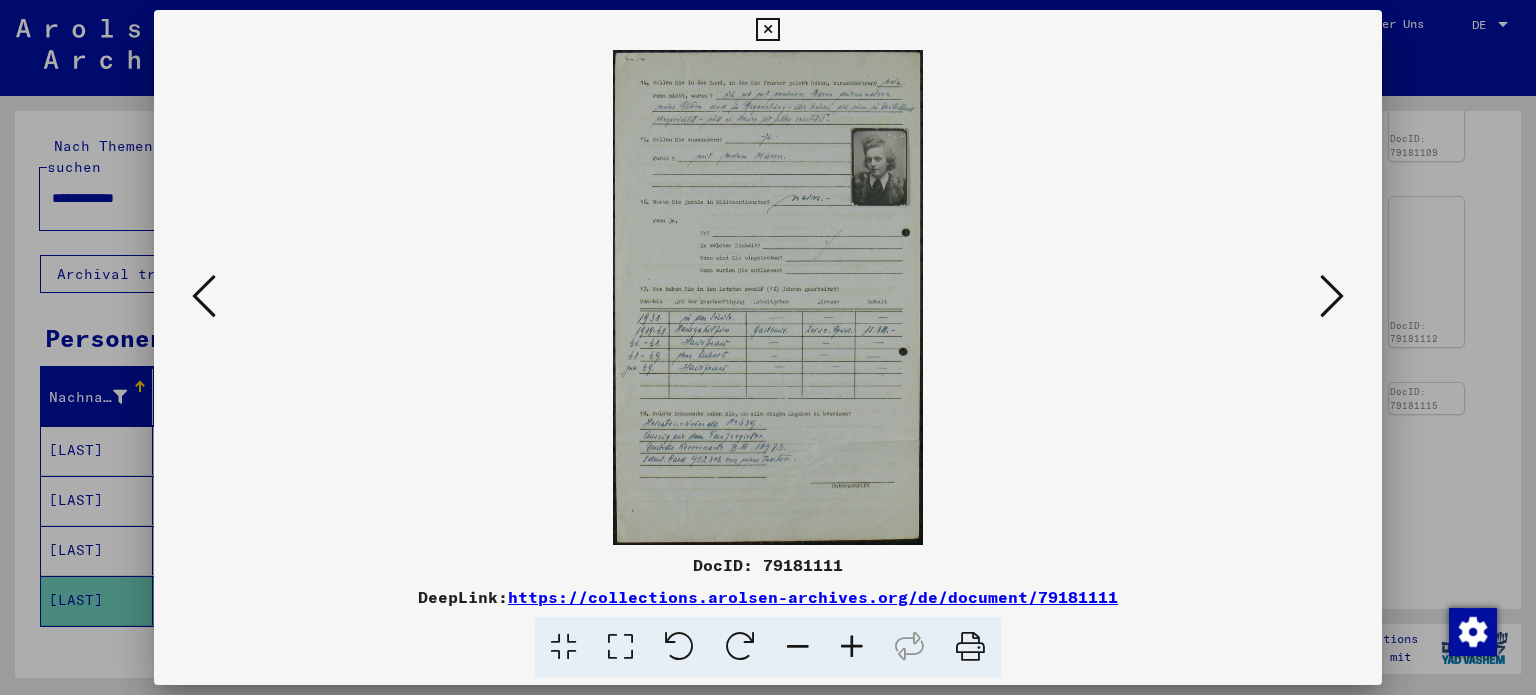 click at bounding box center [204, 296] 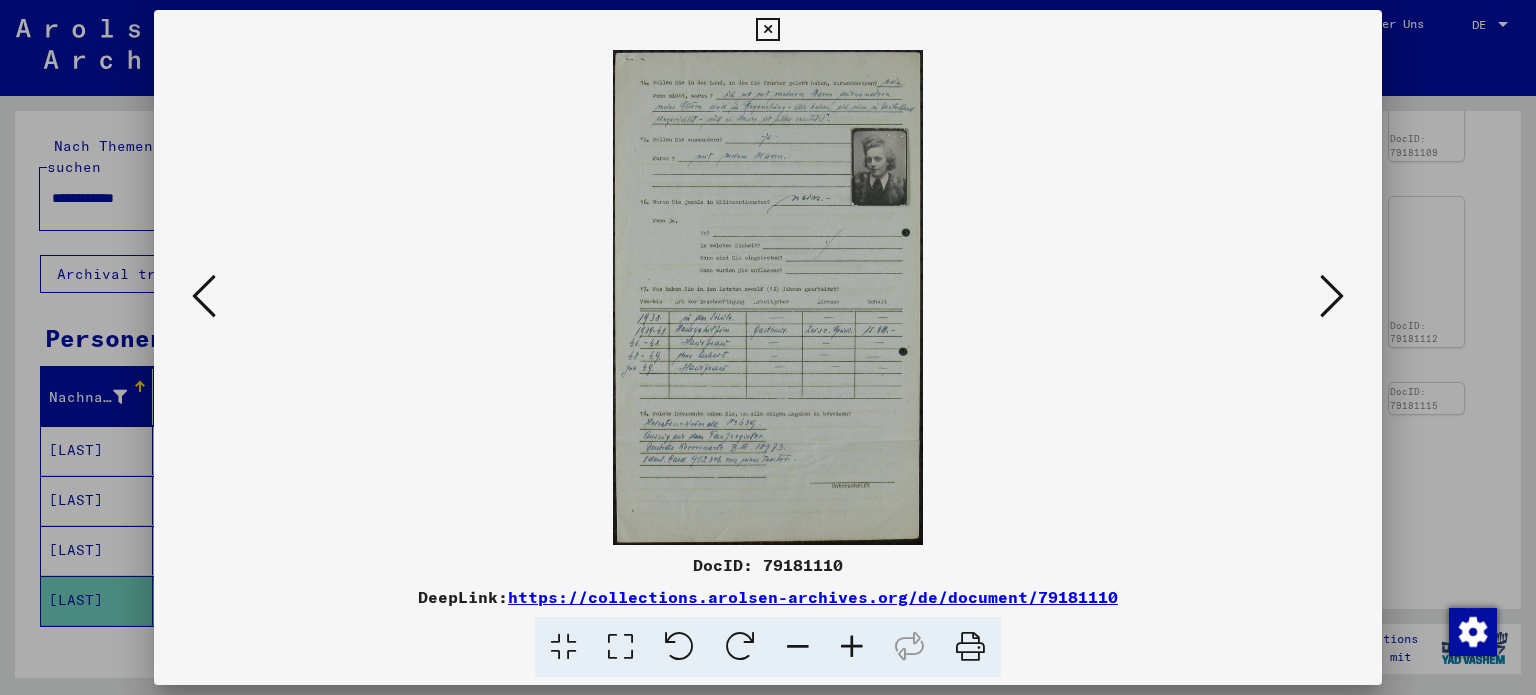 click at bounding box center [204, 296] 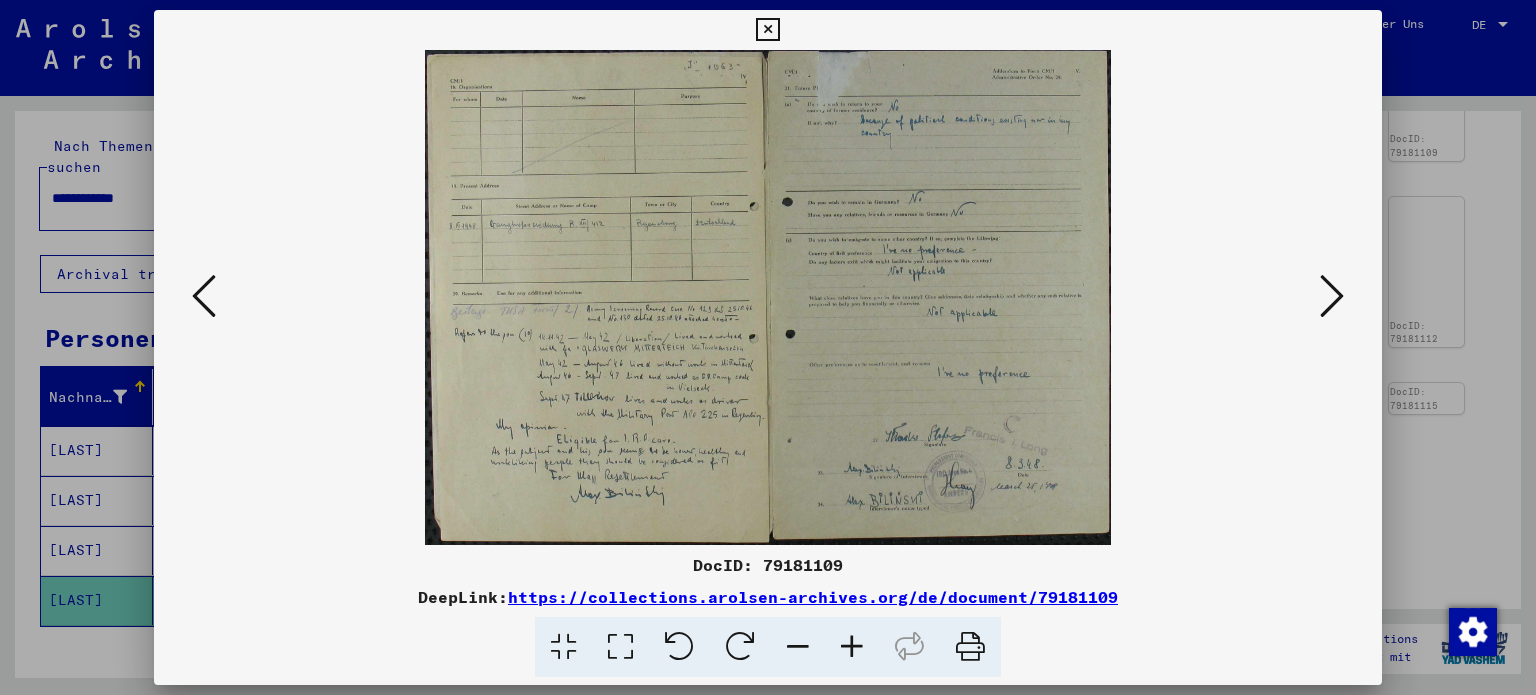 click at bounding box center (204, 296) 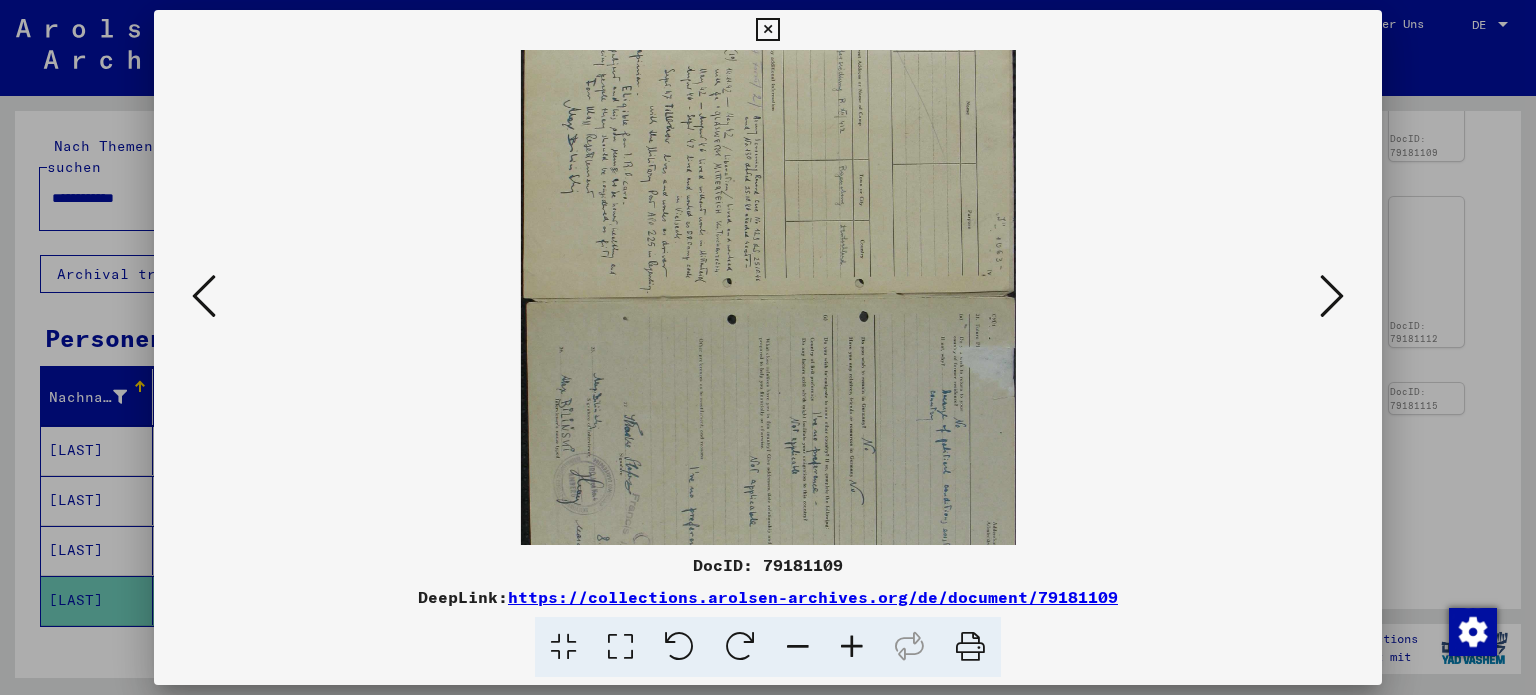 click at bounding box center (679, 647) 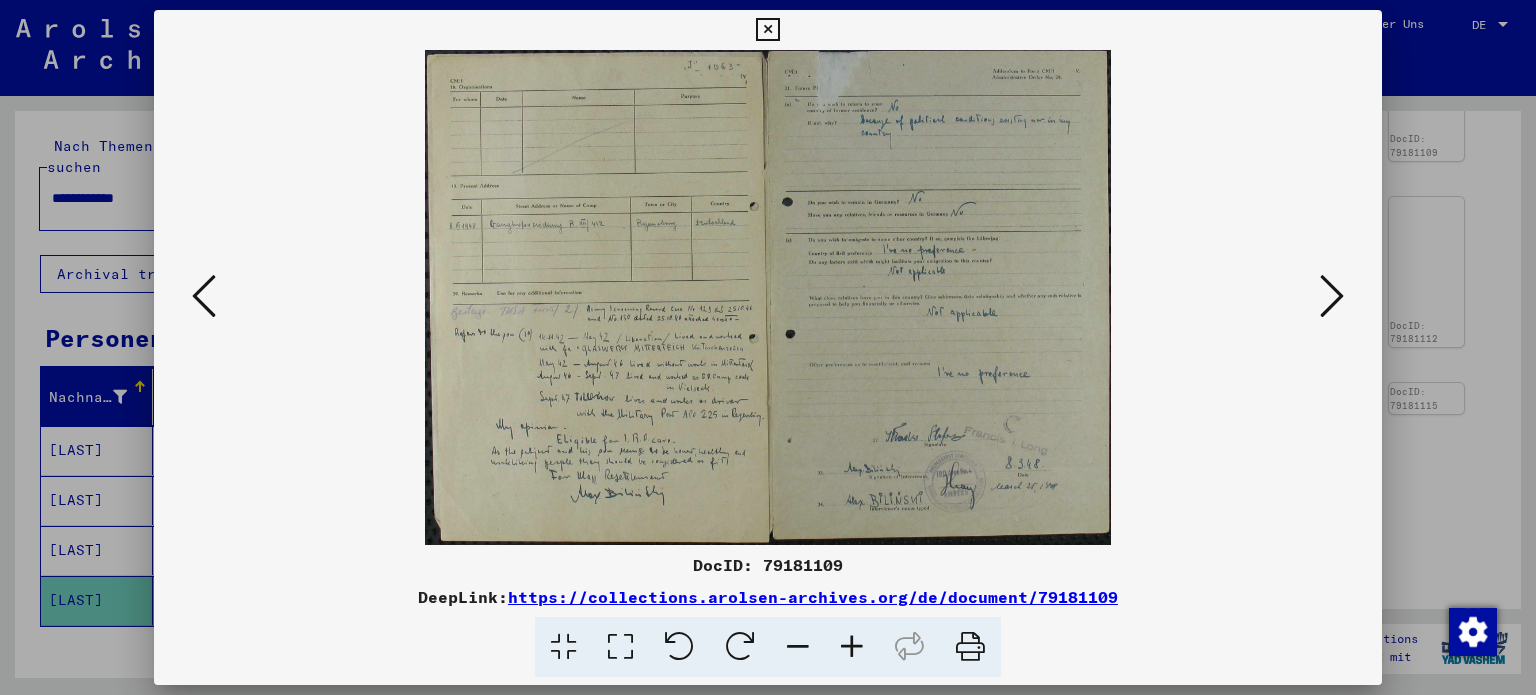 click at bounding box center (852, 647) 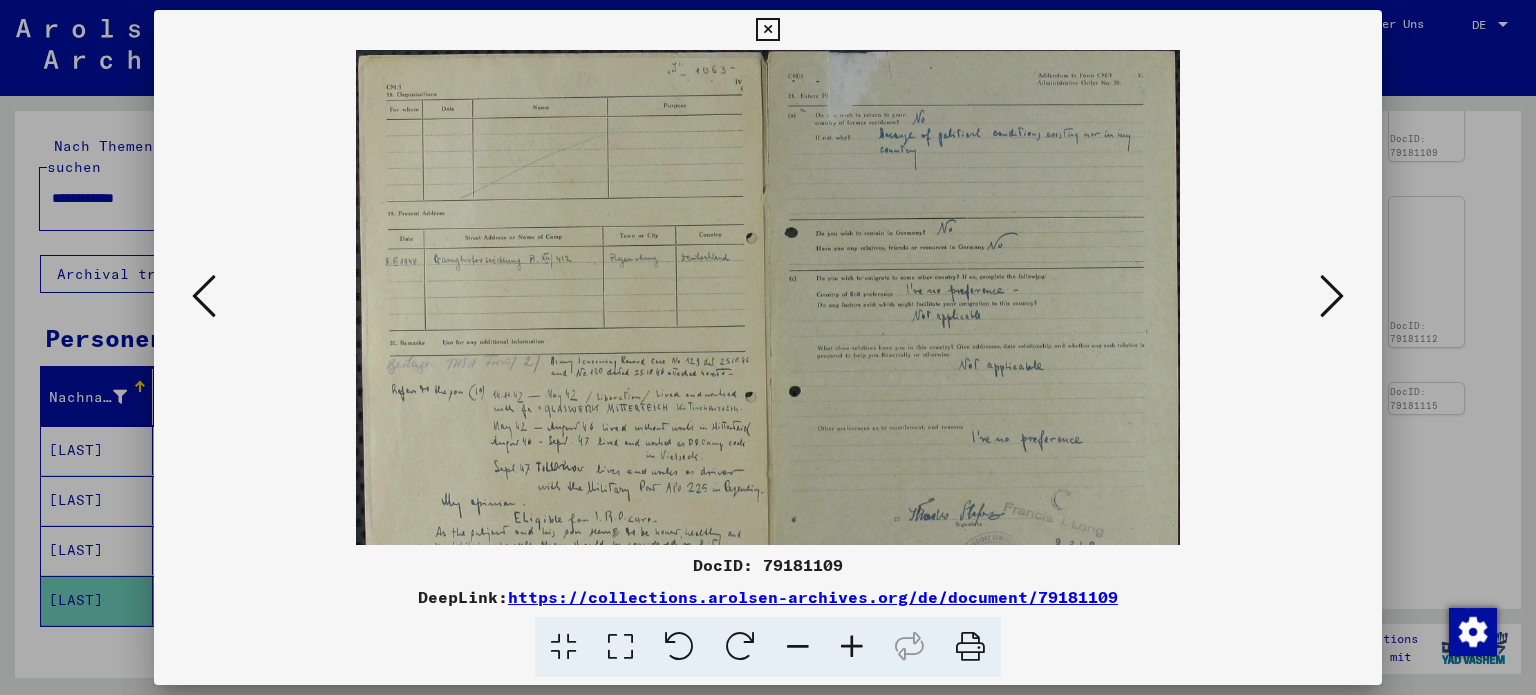 click at bounding box center [852, 647] 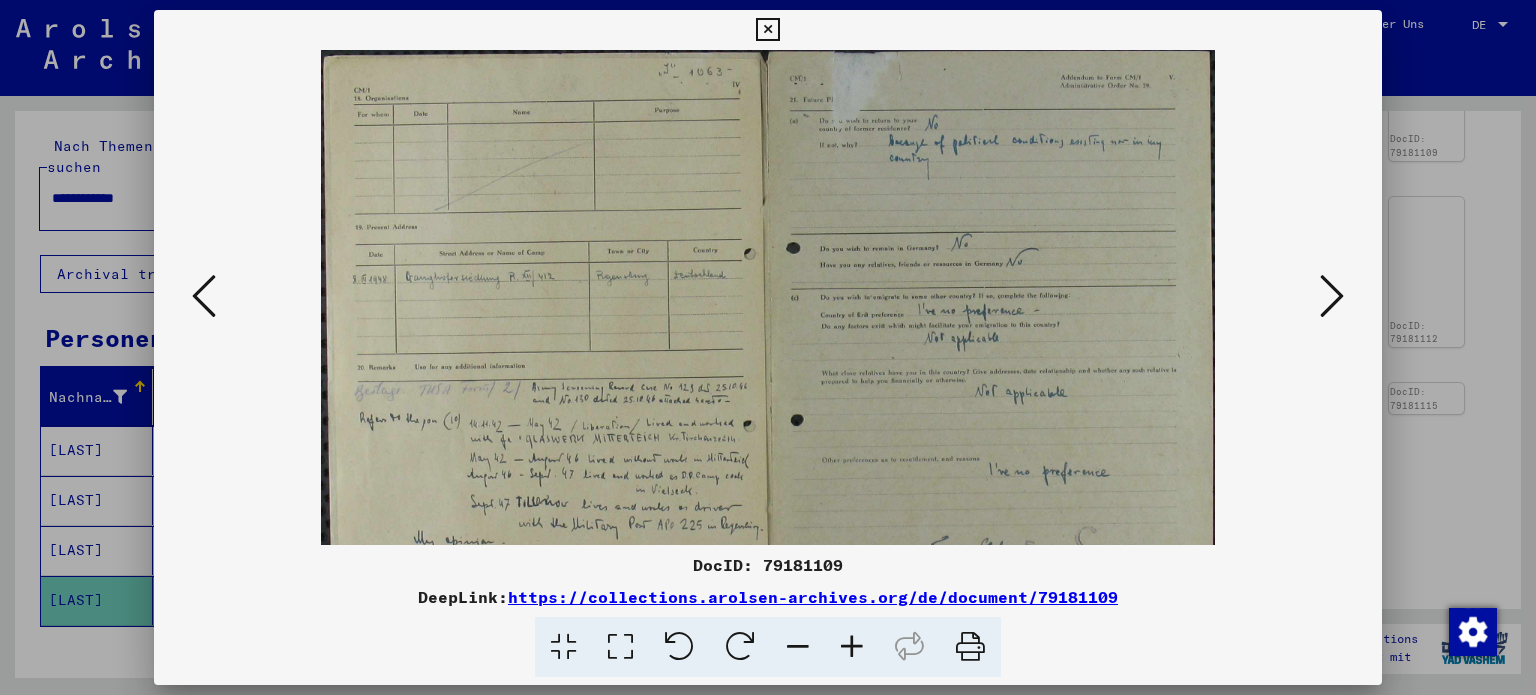 click at bounding box center (852, 647) 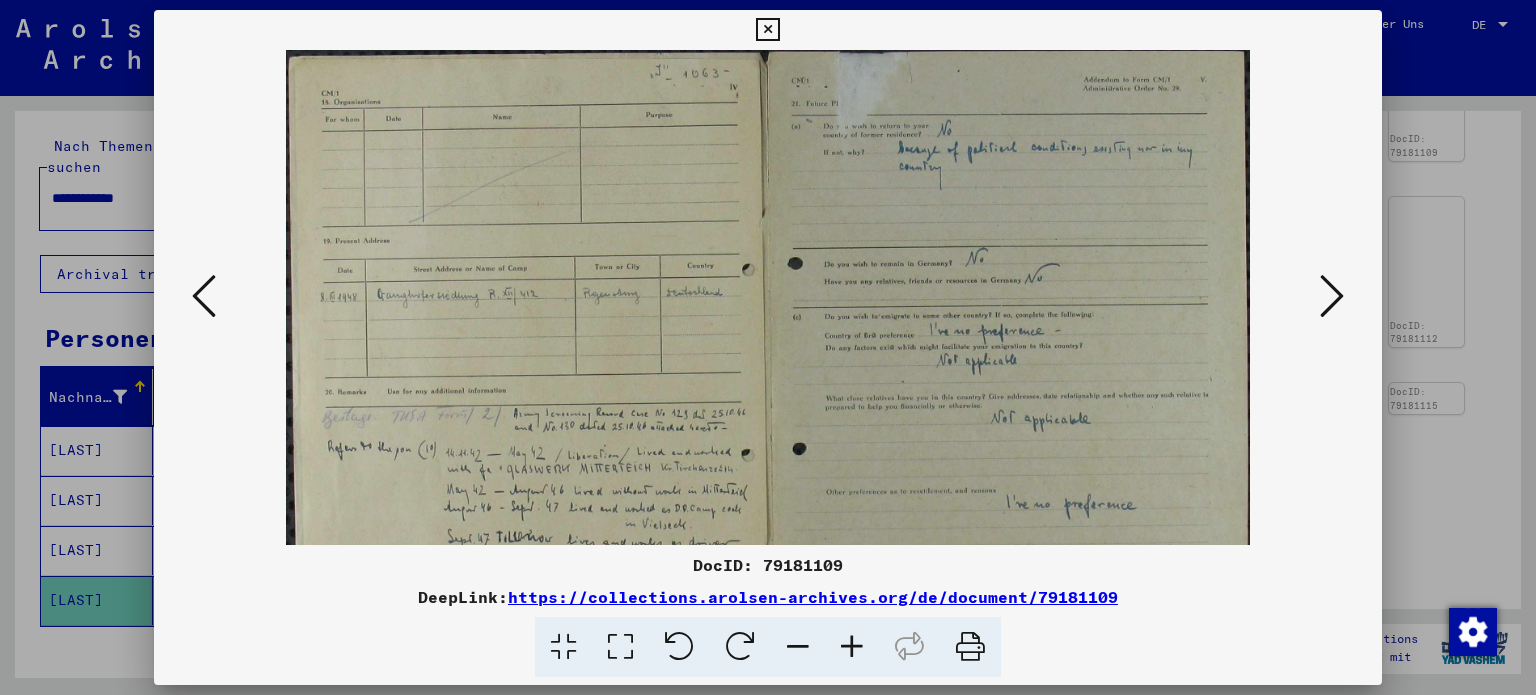 click at bounding box center (852, 647) 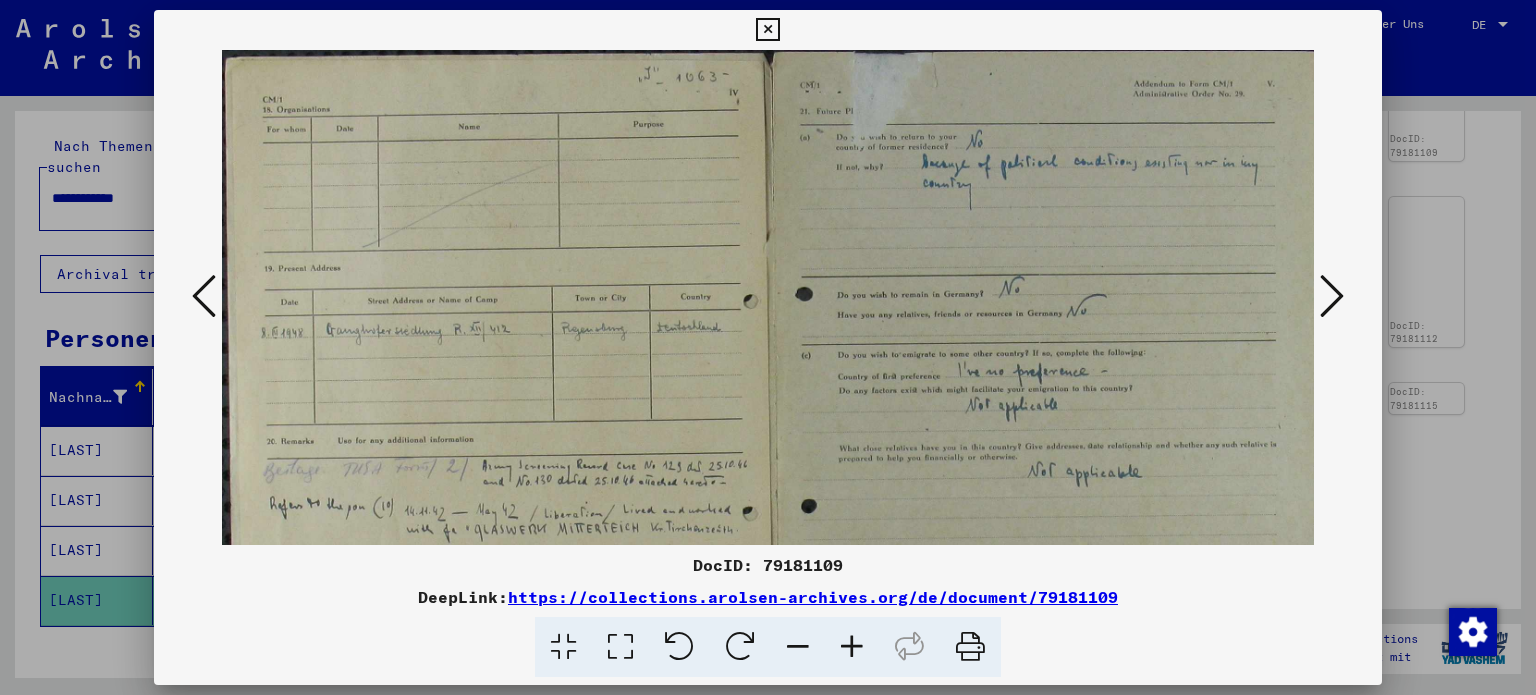 click at bounding box center (852, 647) 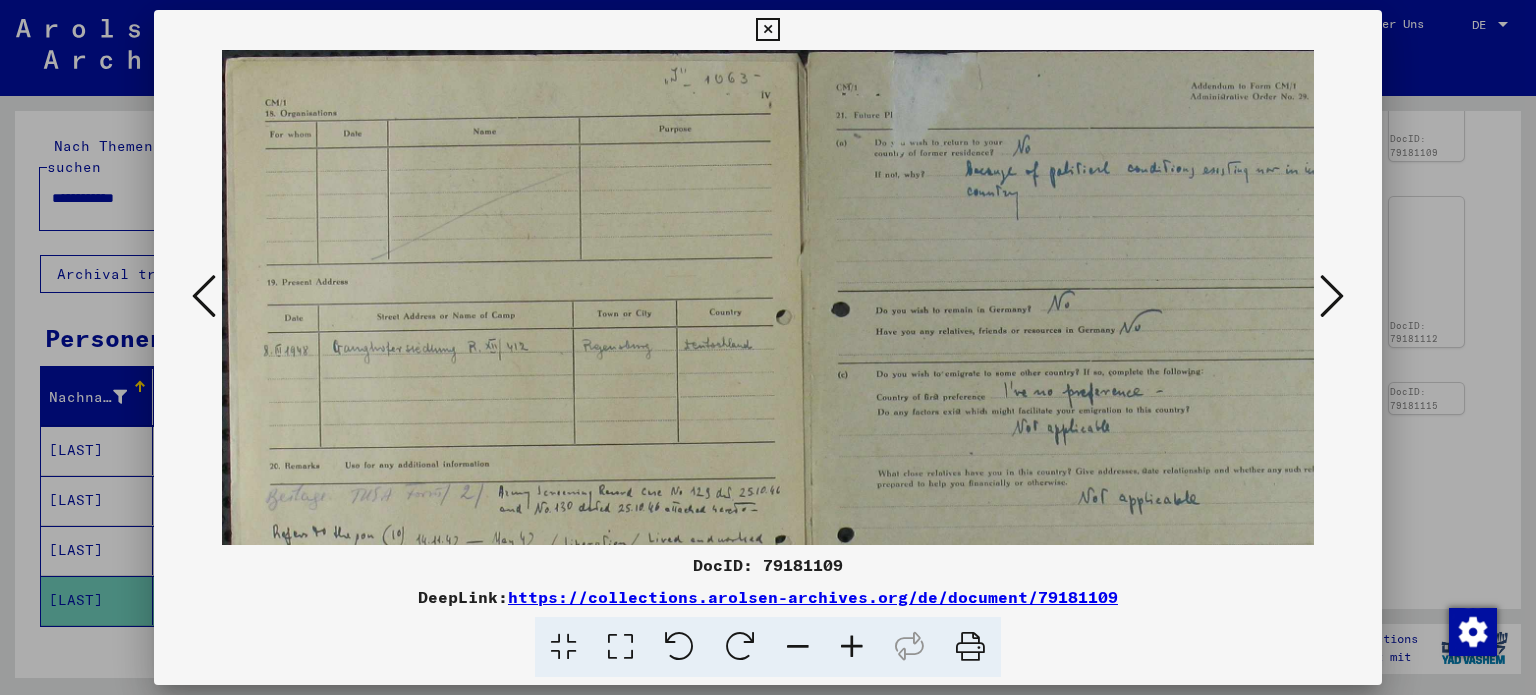 click at bounding box center (852, 647) 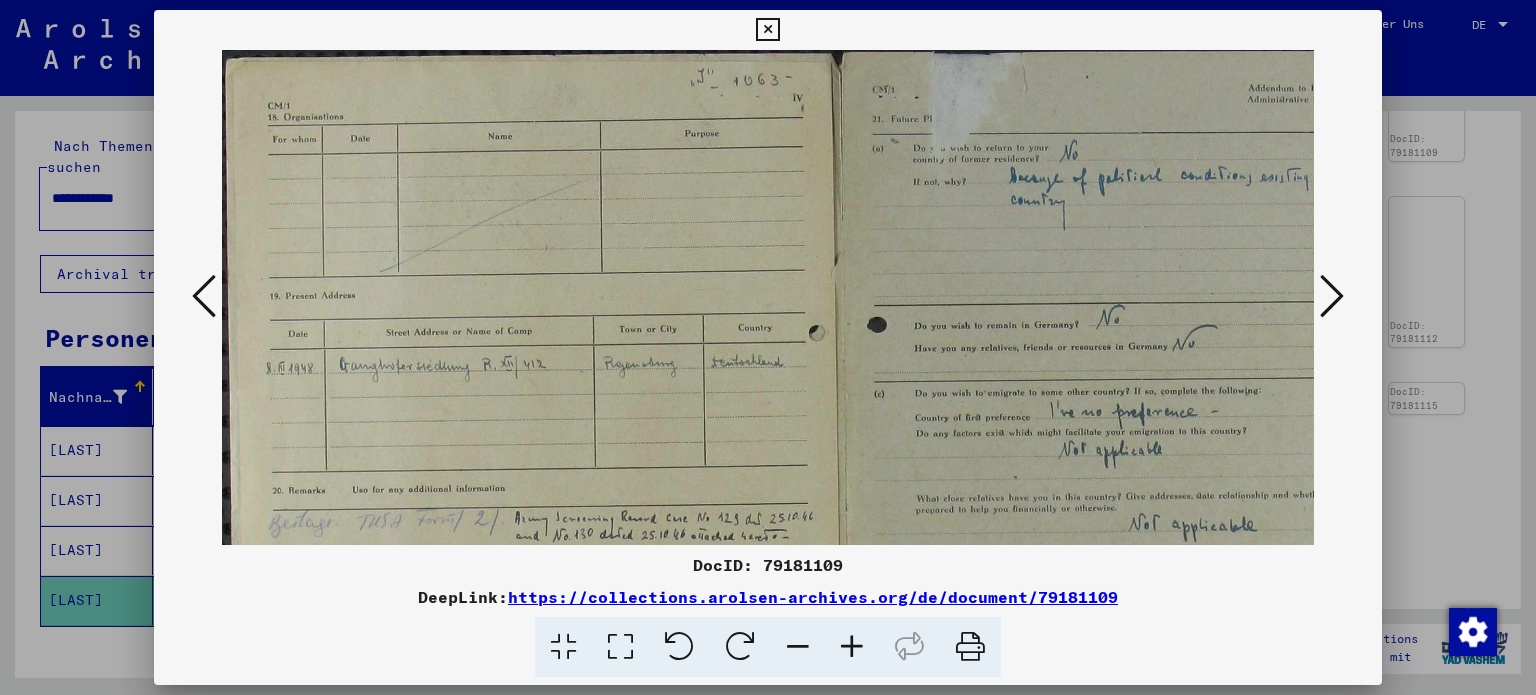 click at bounding box center (852, 647) 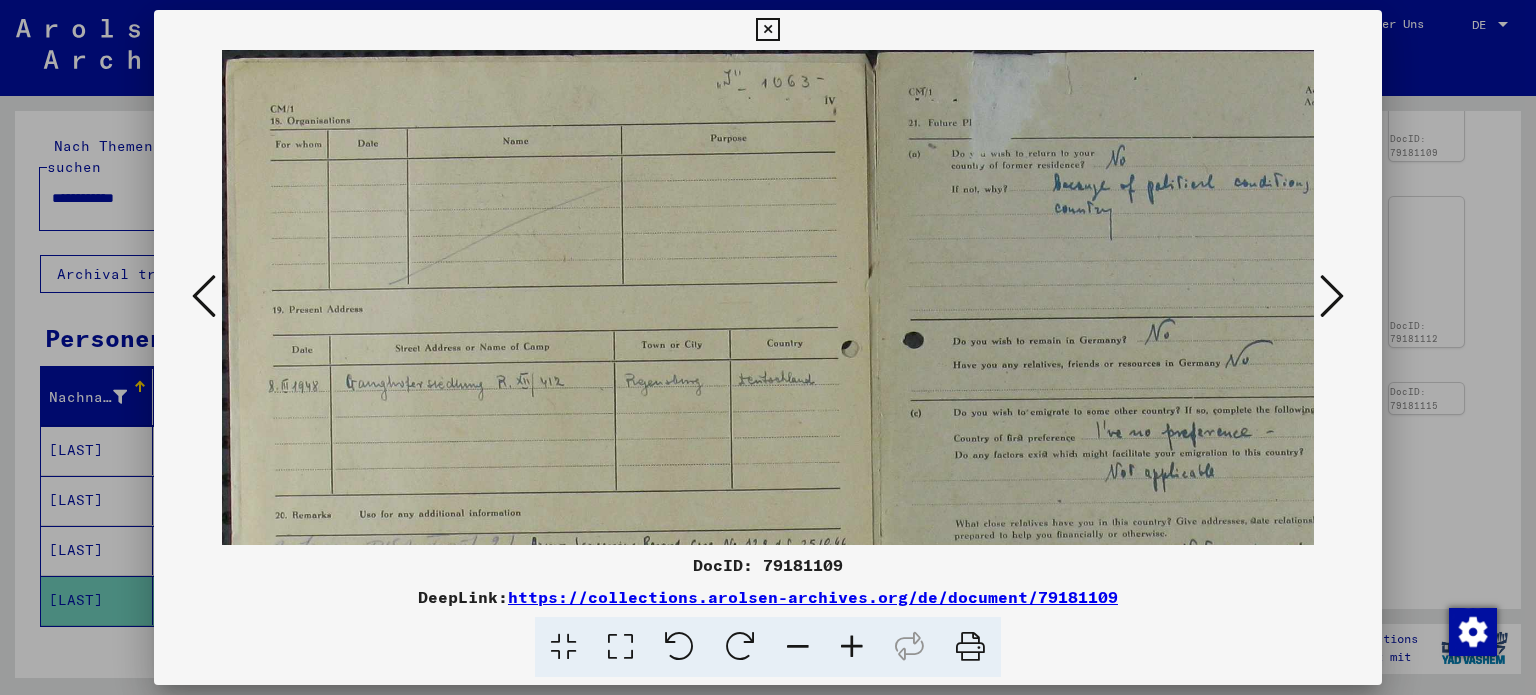 click at bounding box center (852, 647) 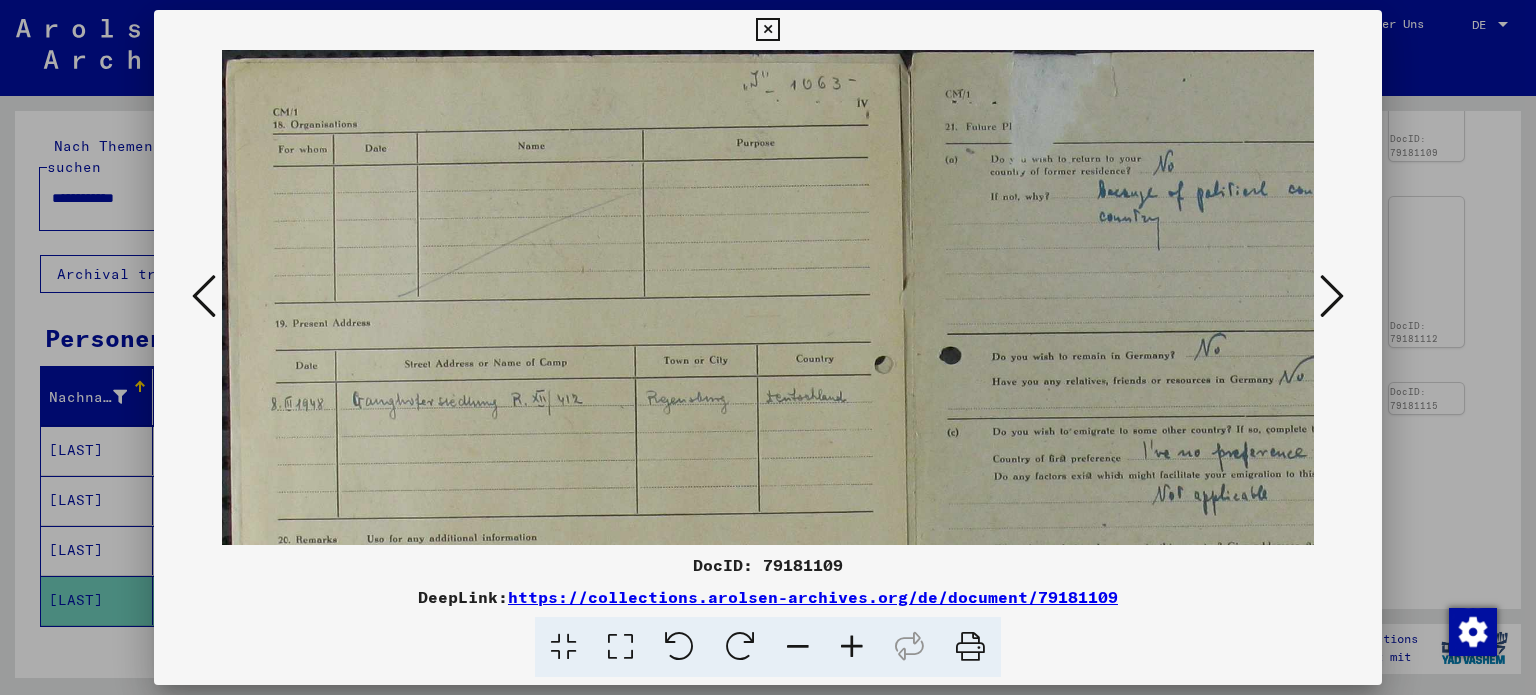 click at bounding box center [204, 296] 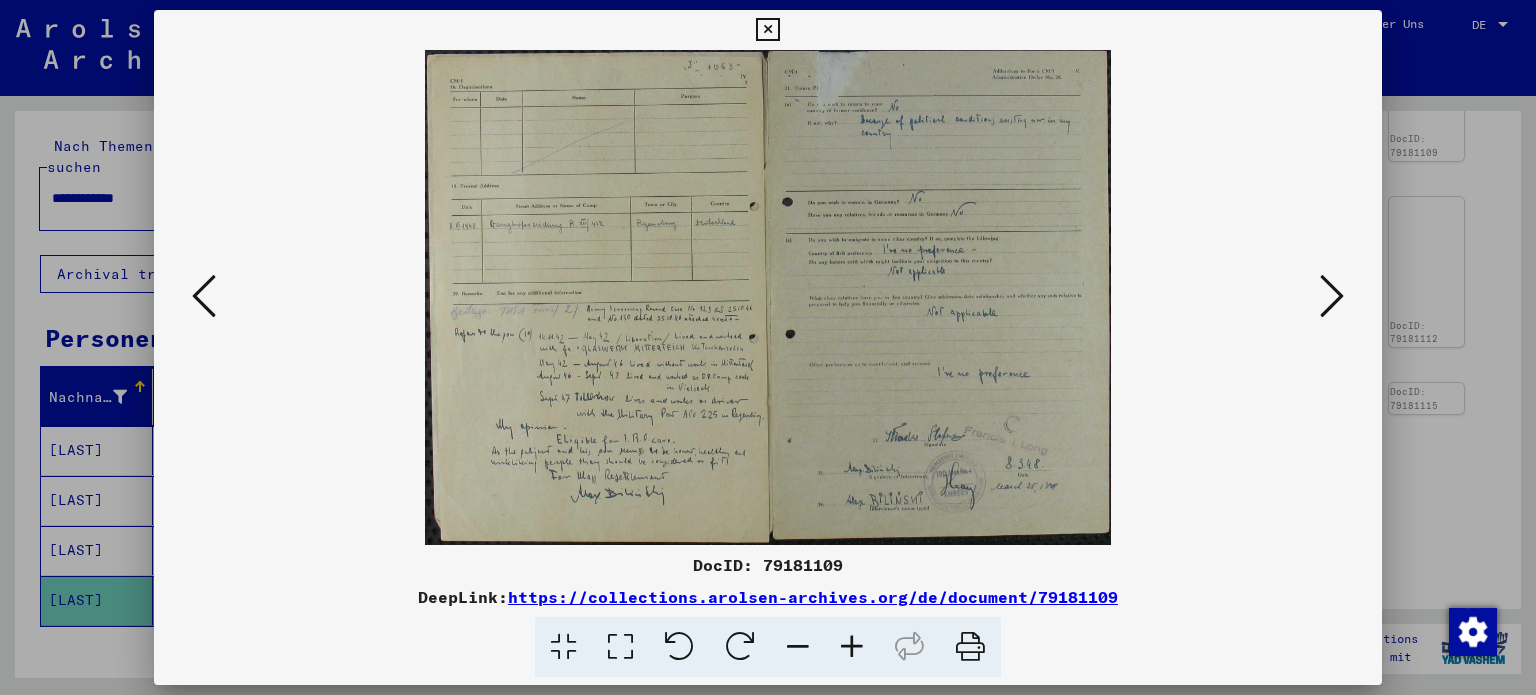 click at bounding box center (204, 296) 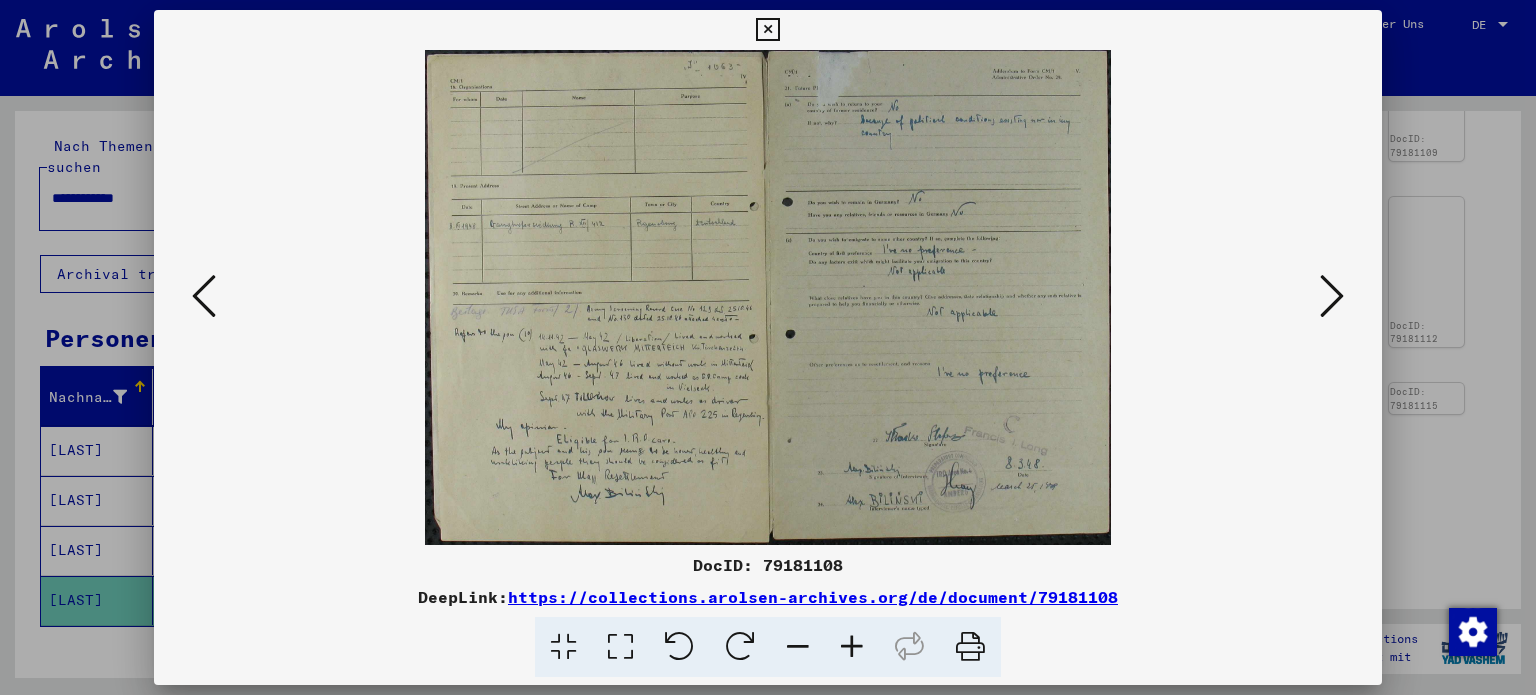 click at bounding box center (204, 296) 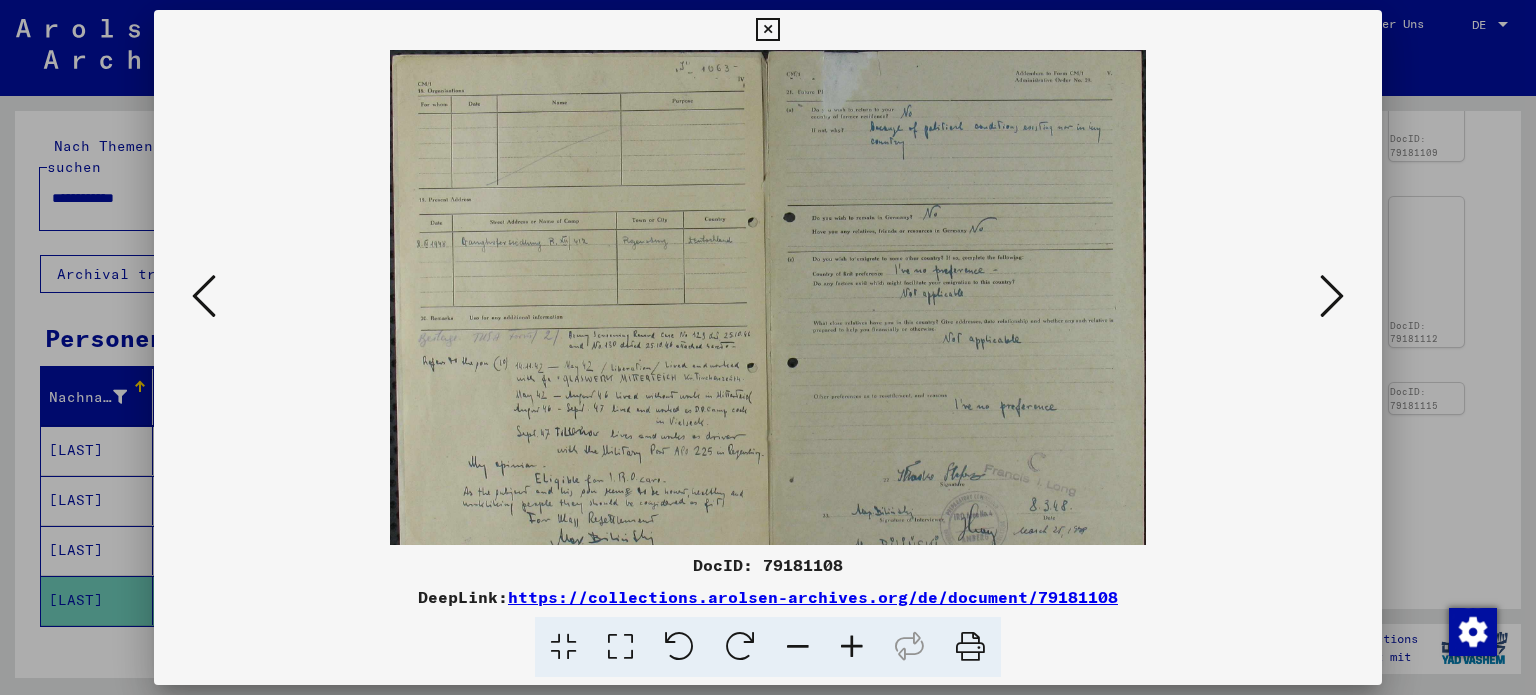 click at bounding box center (852, 647) 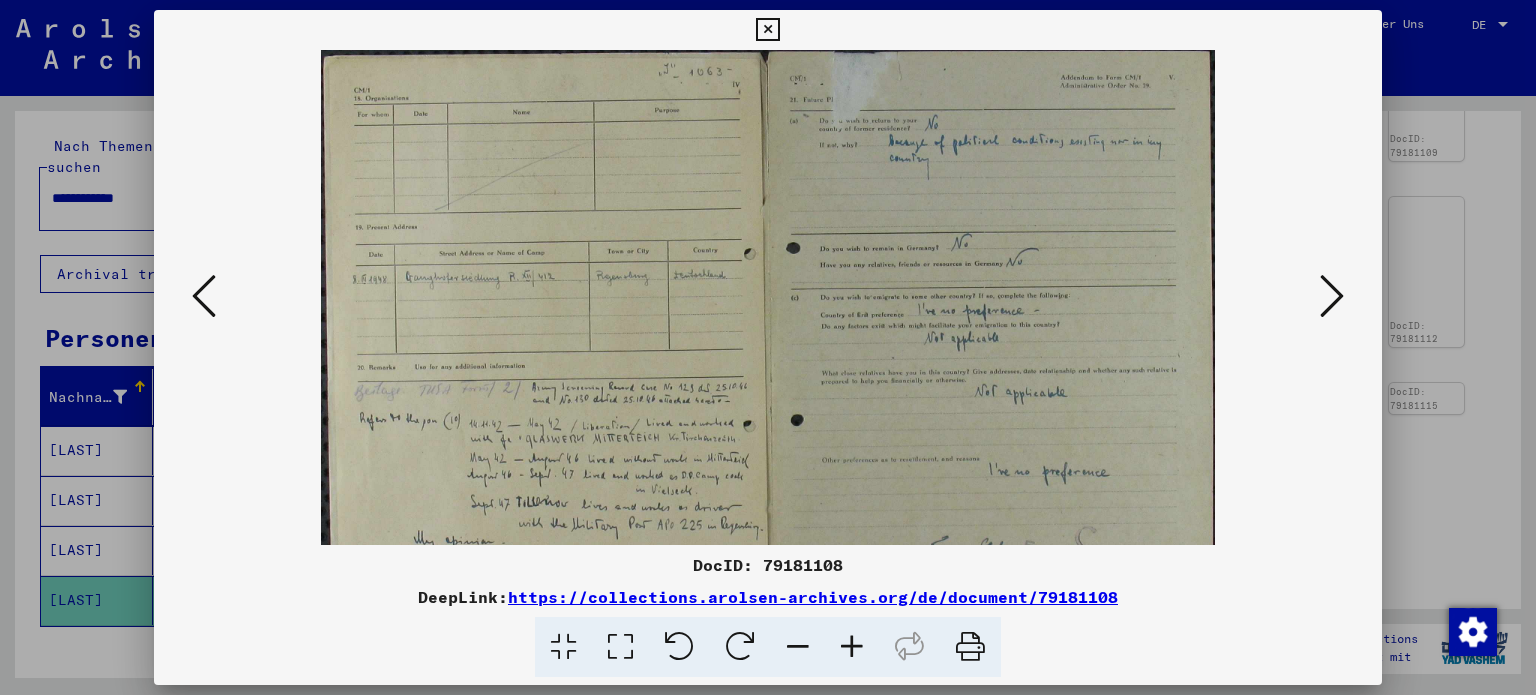 click at bounding box center (852, 647) 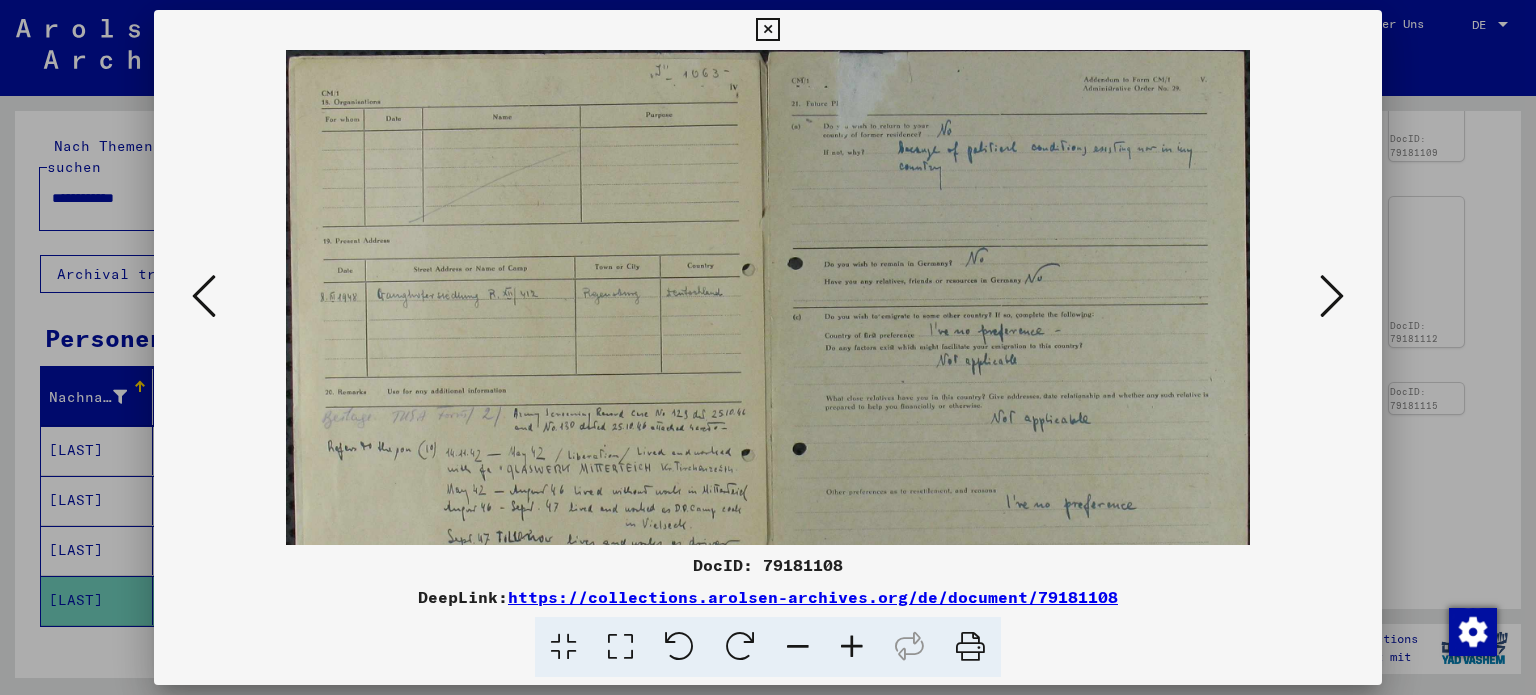 click at bounding box center [852, 647] 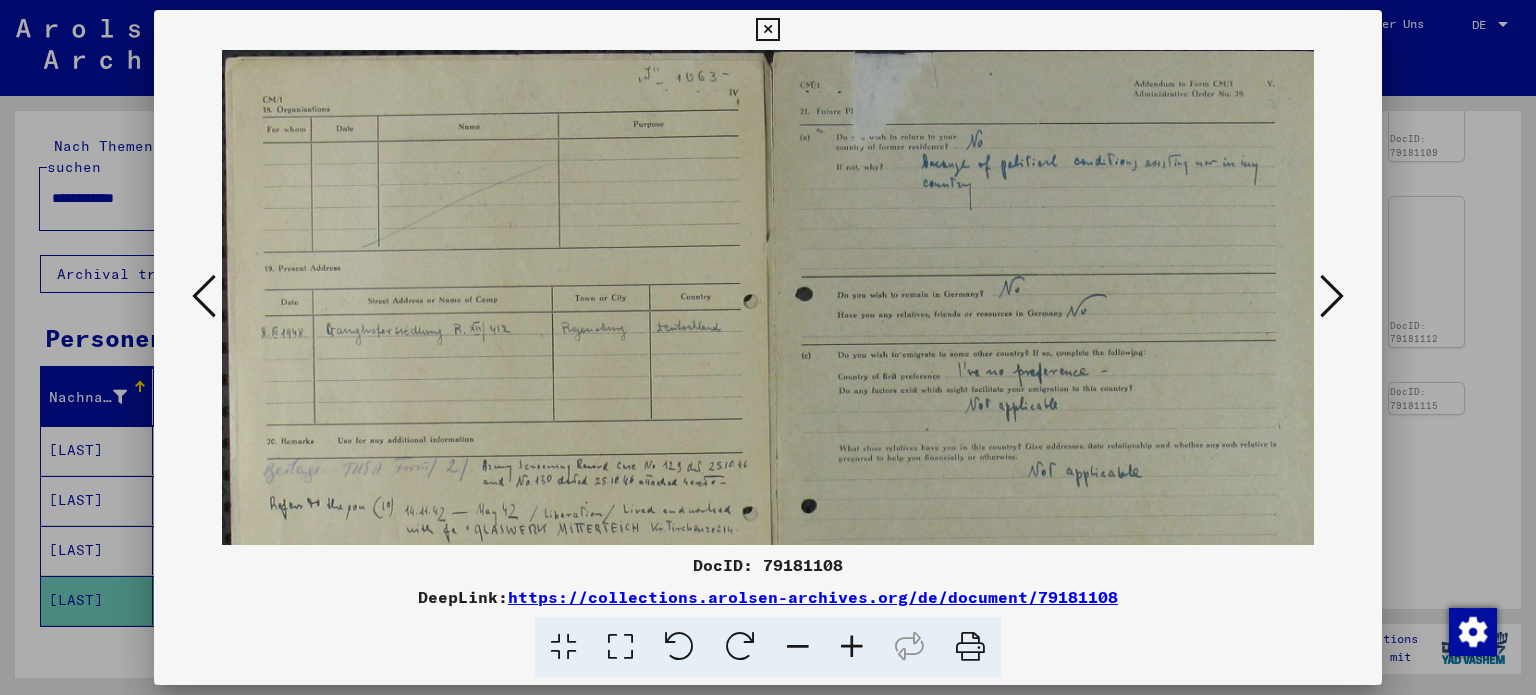 click at bounding box center (852, 647) 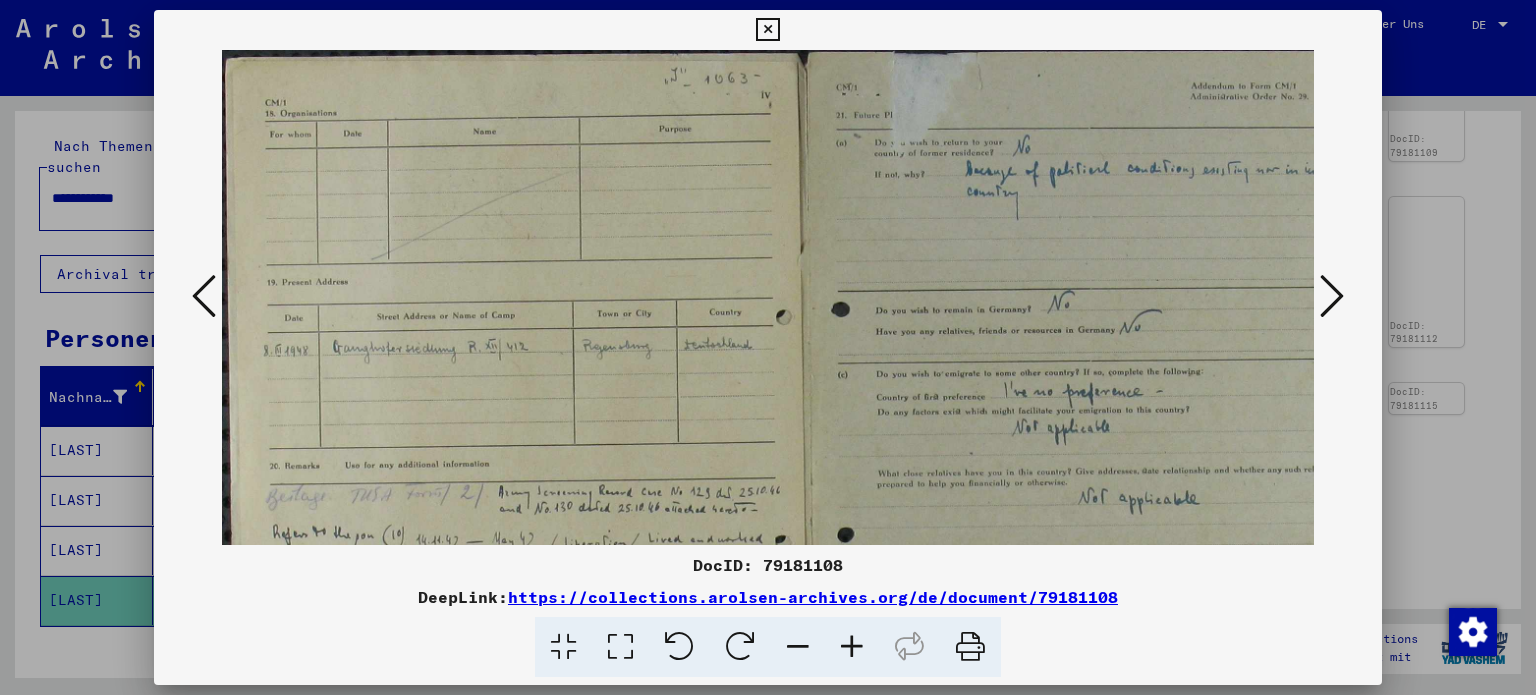 click at bounding box center [852, 647] 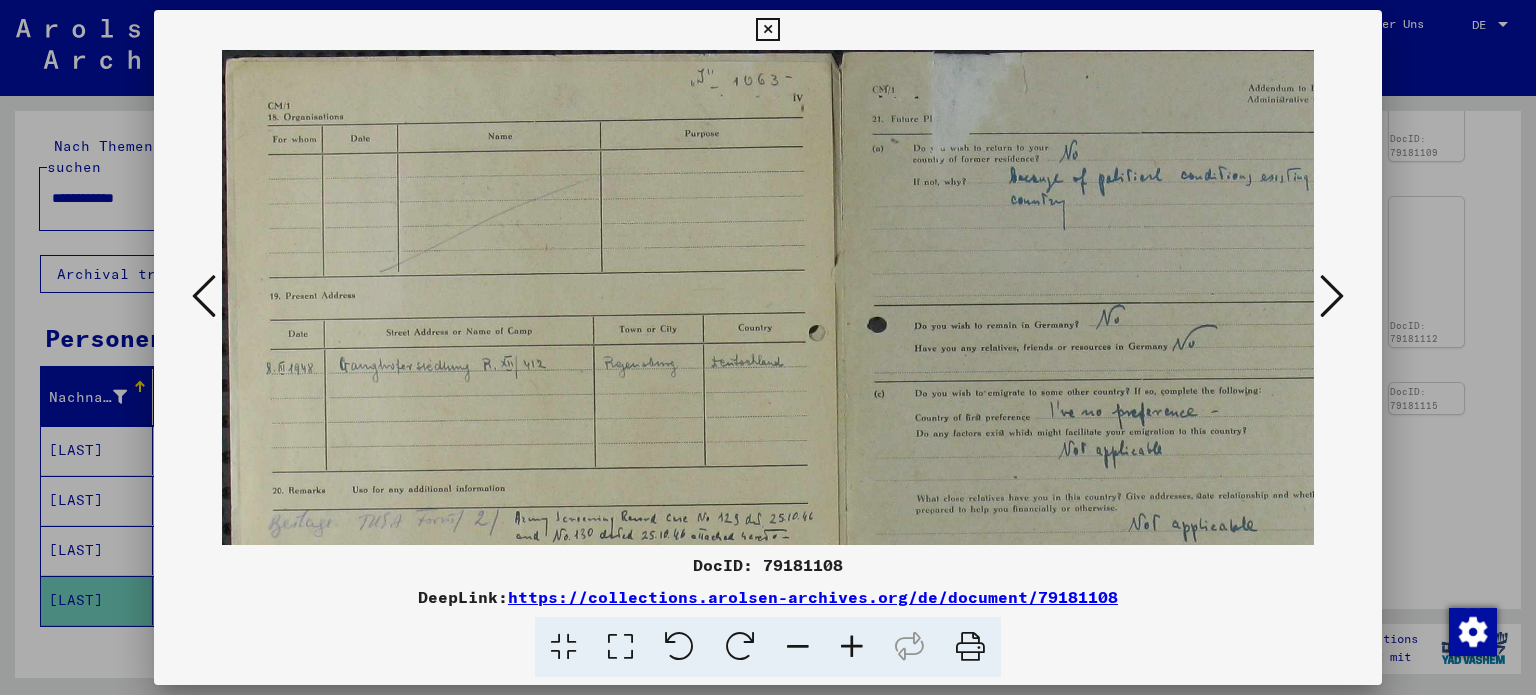 click at bounding box center (852, 647) 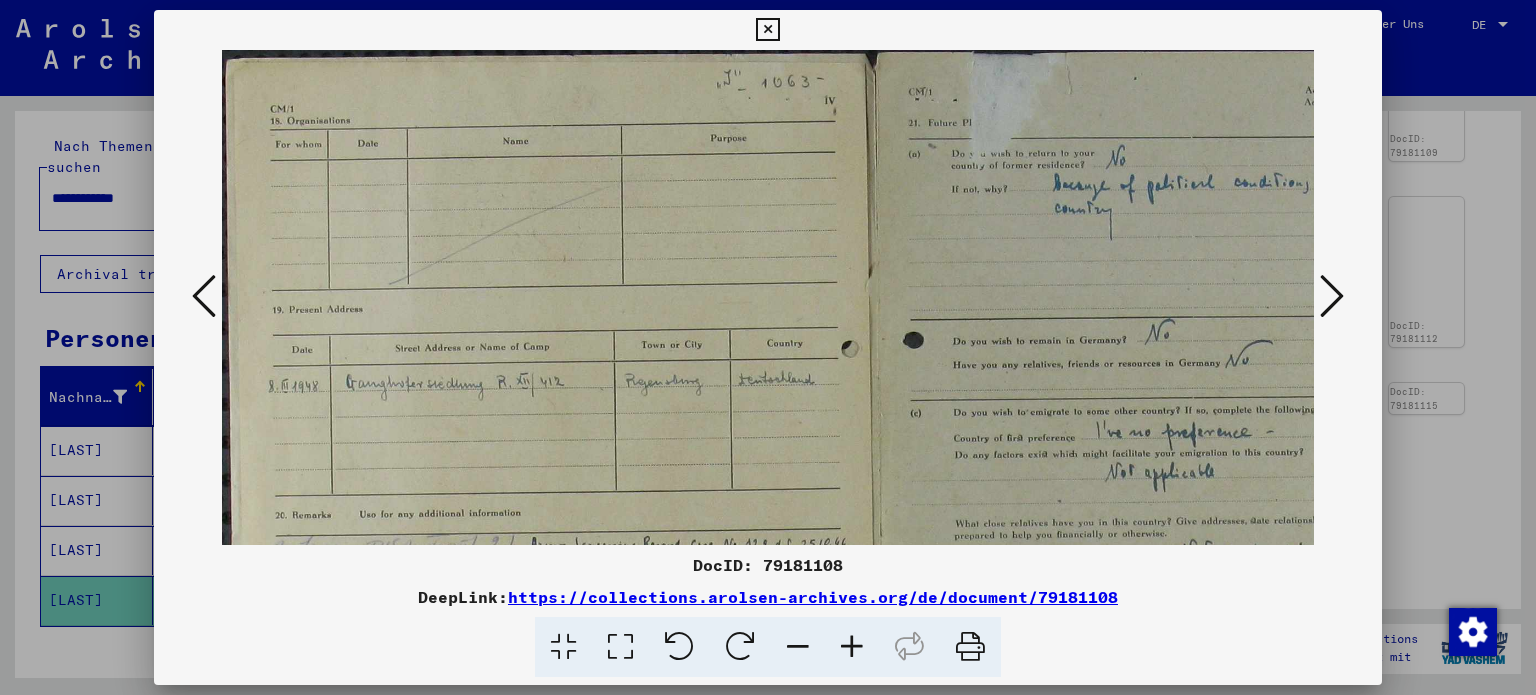 click at bounding box center [852, 647] 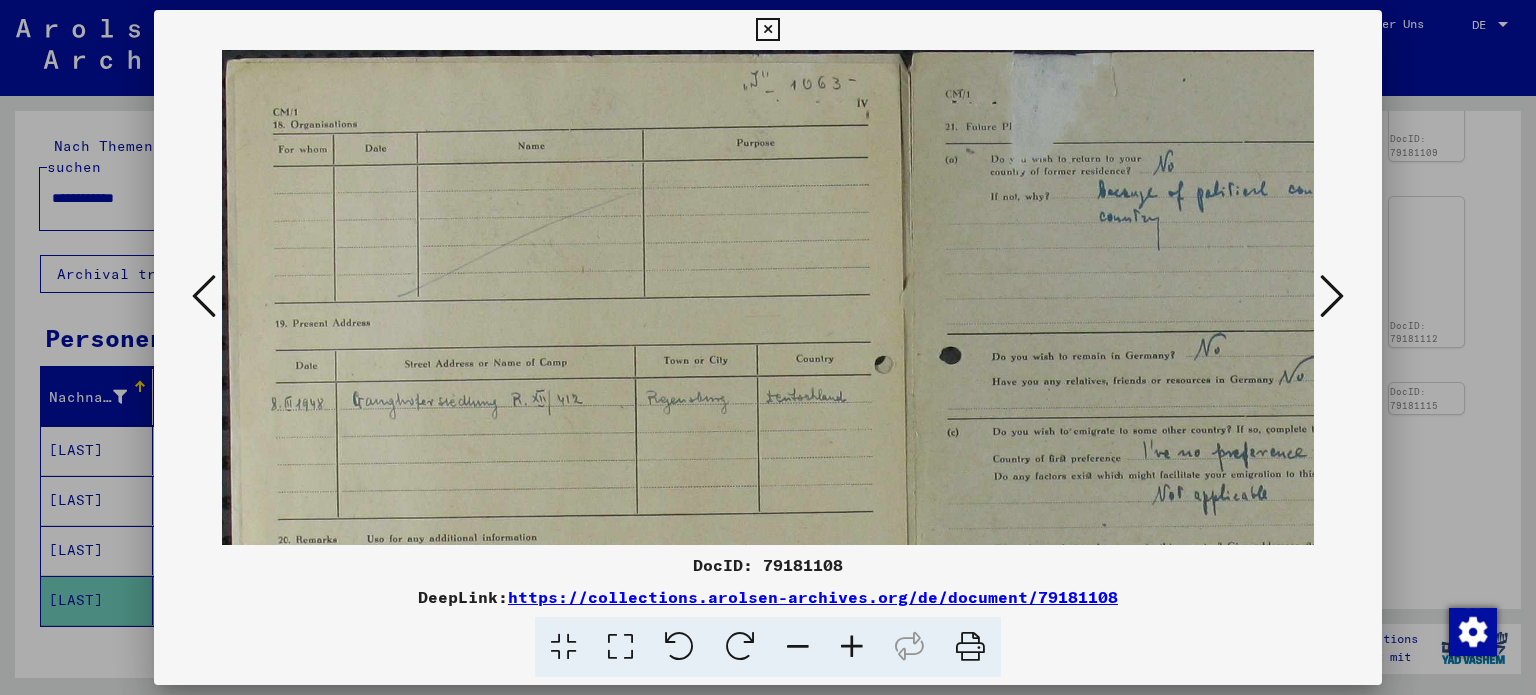 click at bounding box center [204, 296] 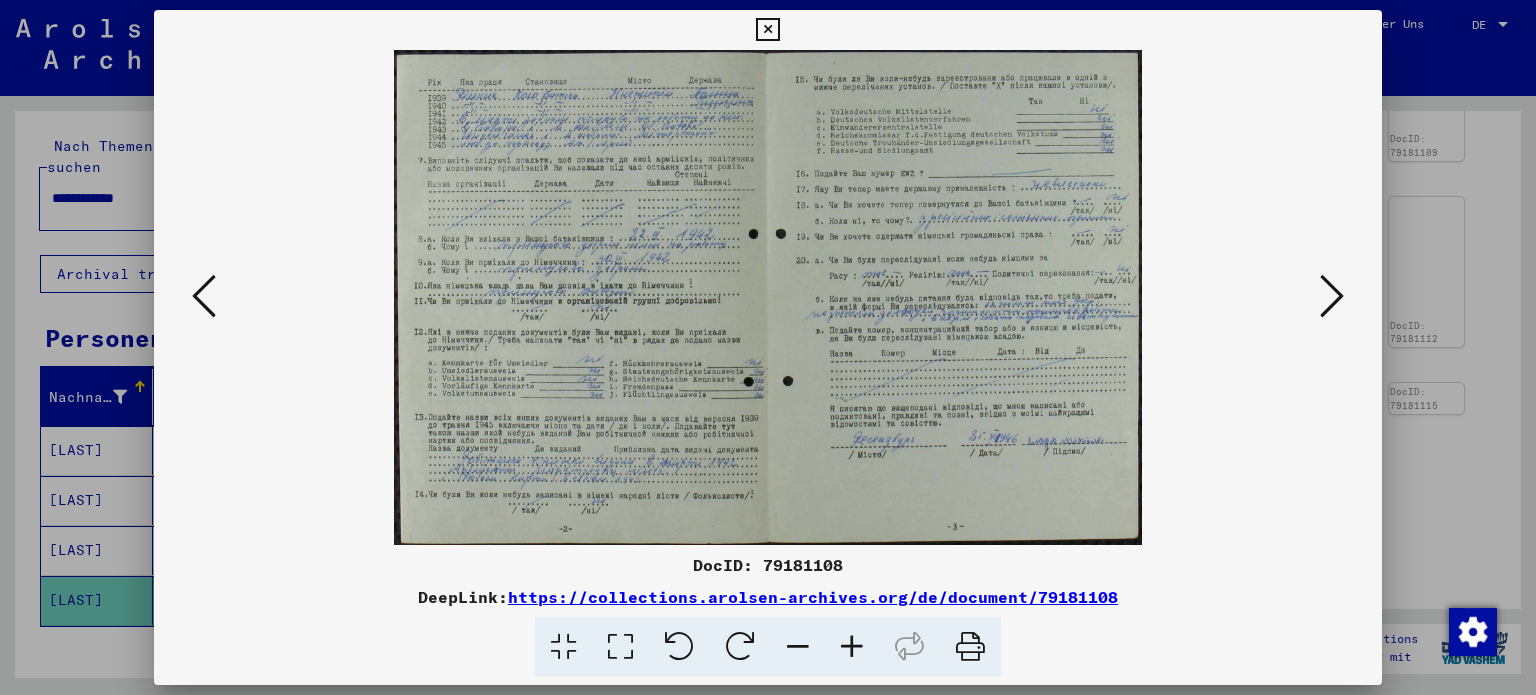 click at bounding box center (852, 647) 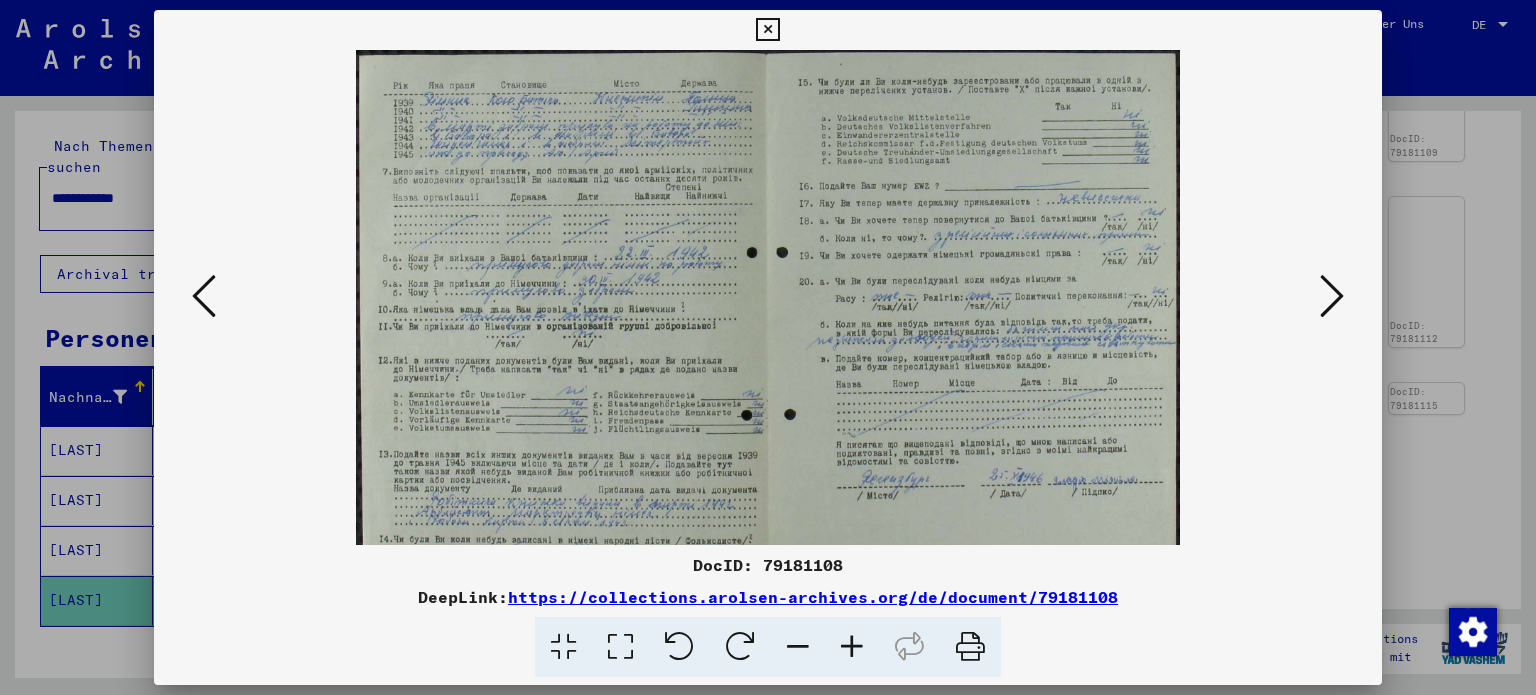 click at bounding box center [852, 647] 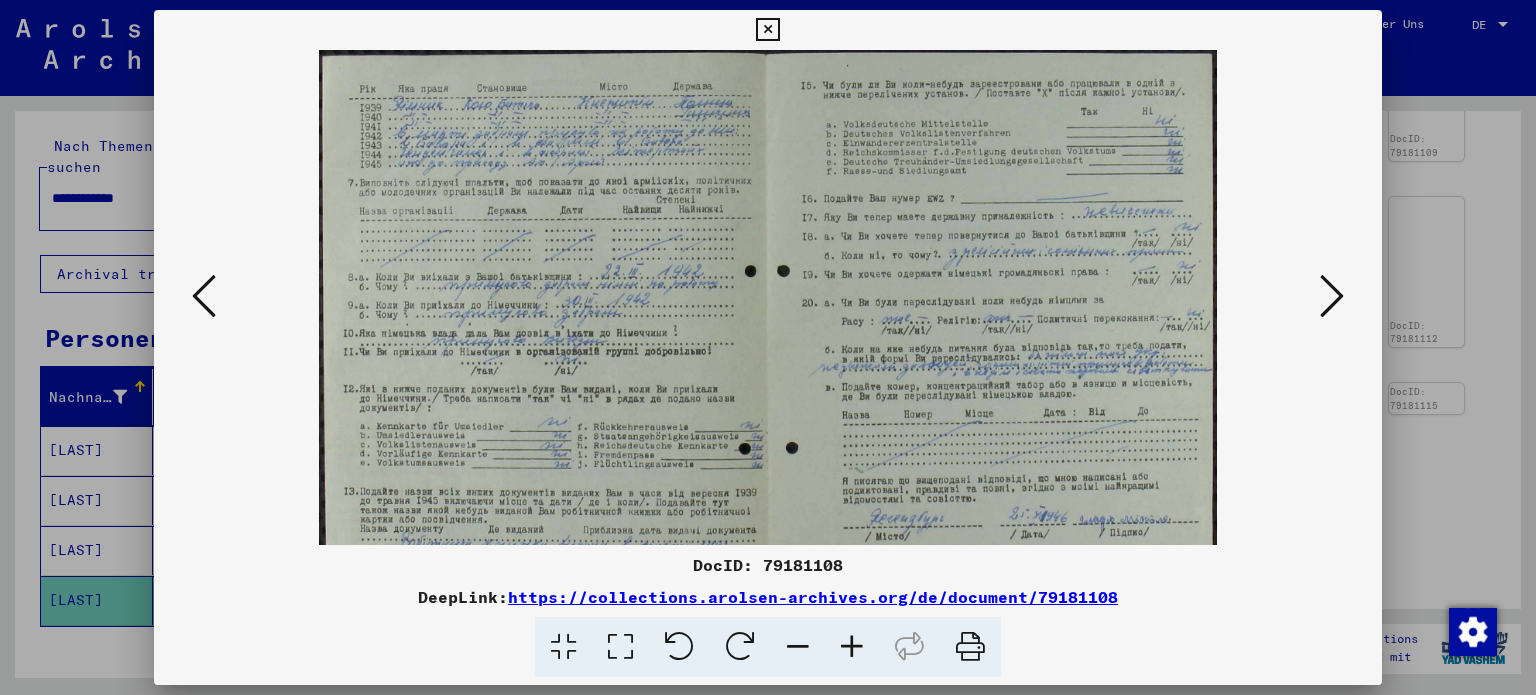 click at bounding box center [852, 647] 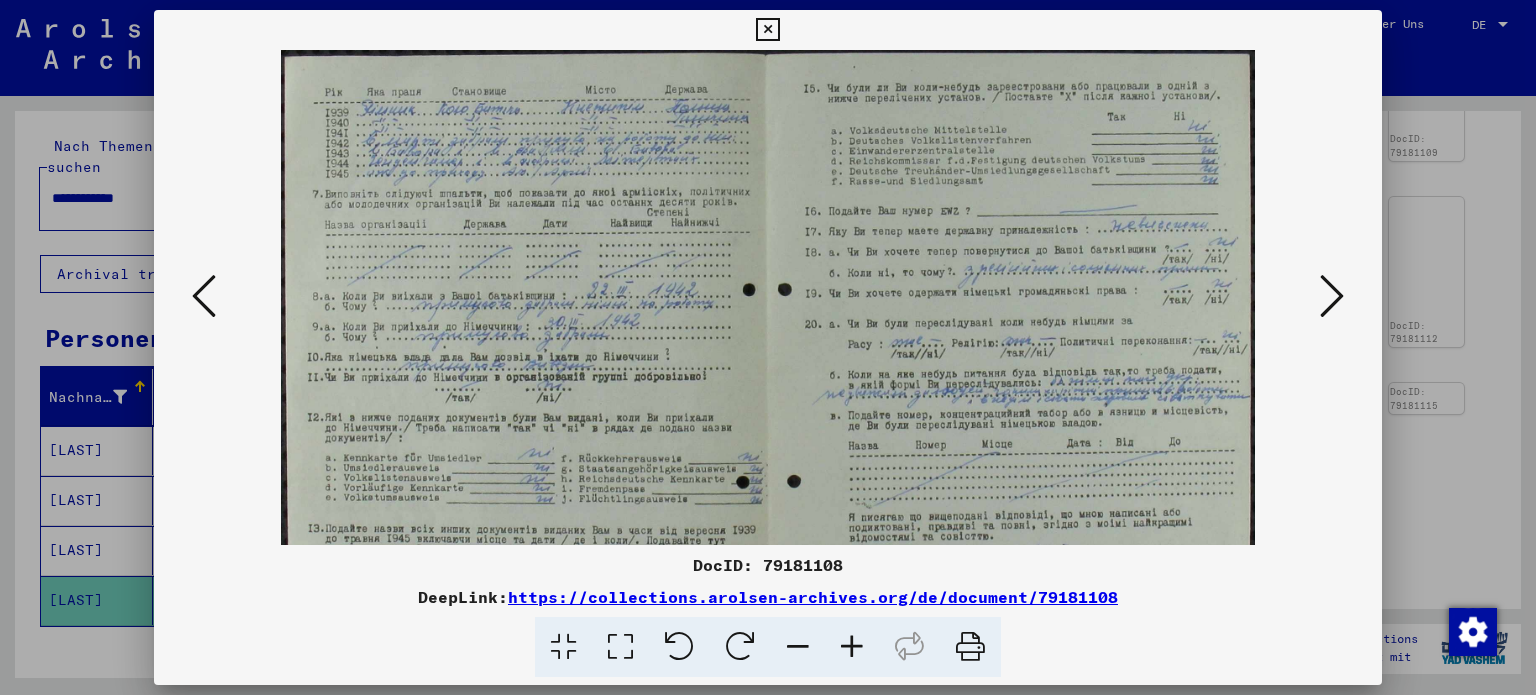 click at bounding box center [852, 647] 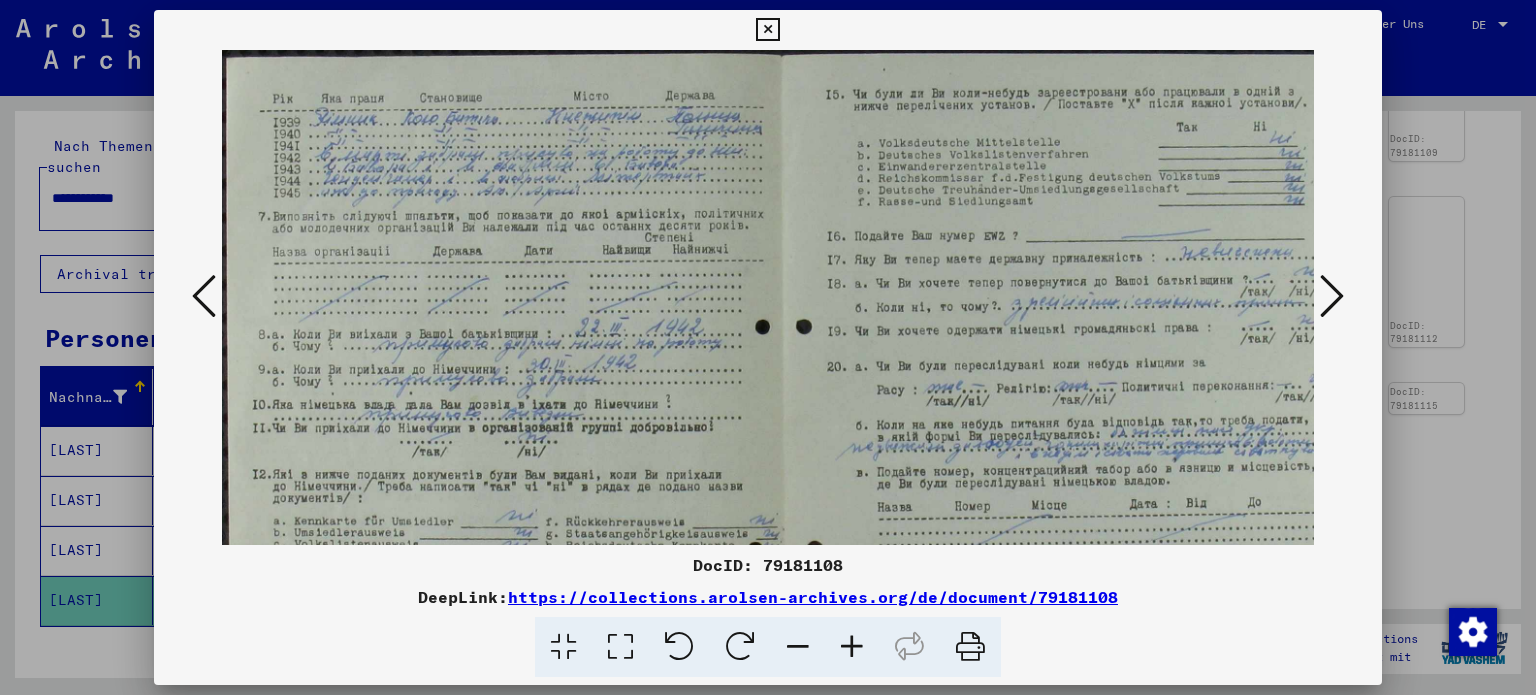 click at bounding box center [852, 647] 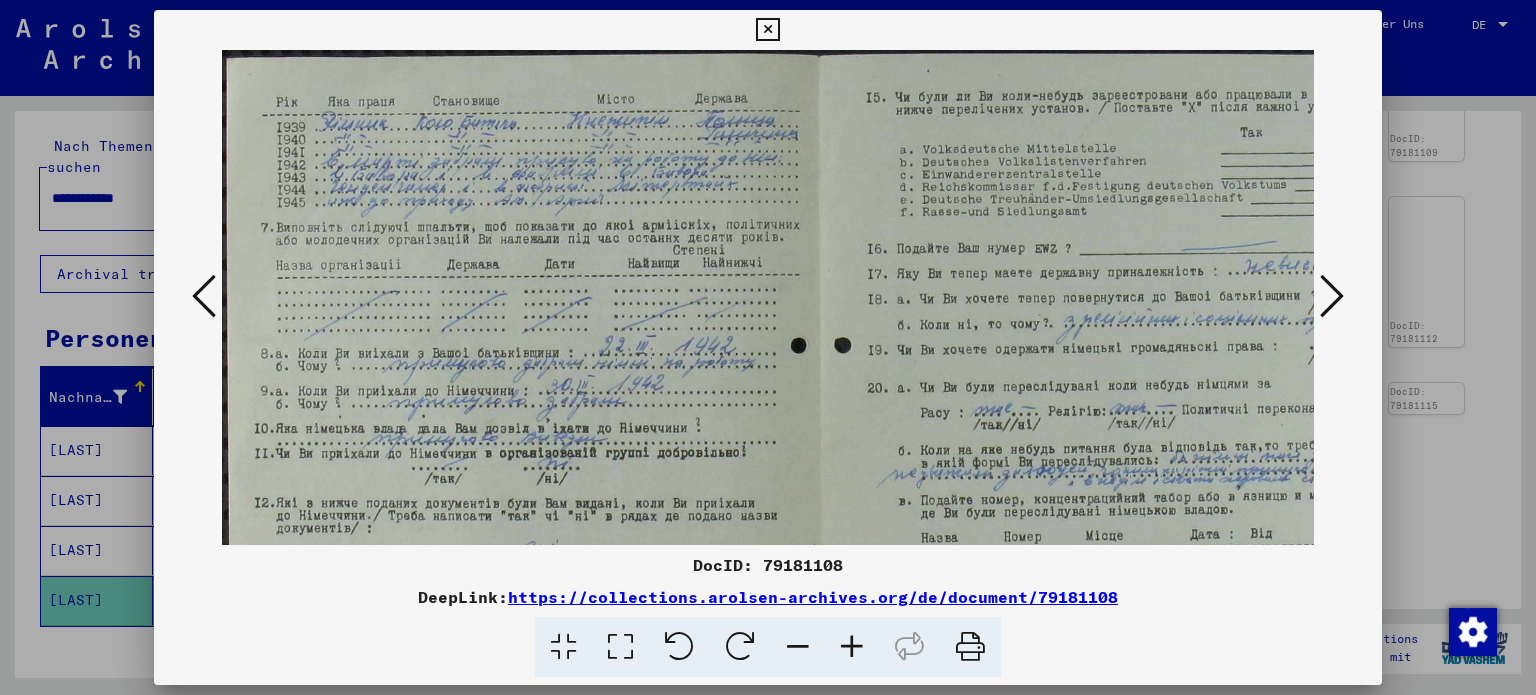 click at bounding box center [852, 647] 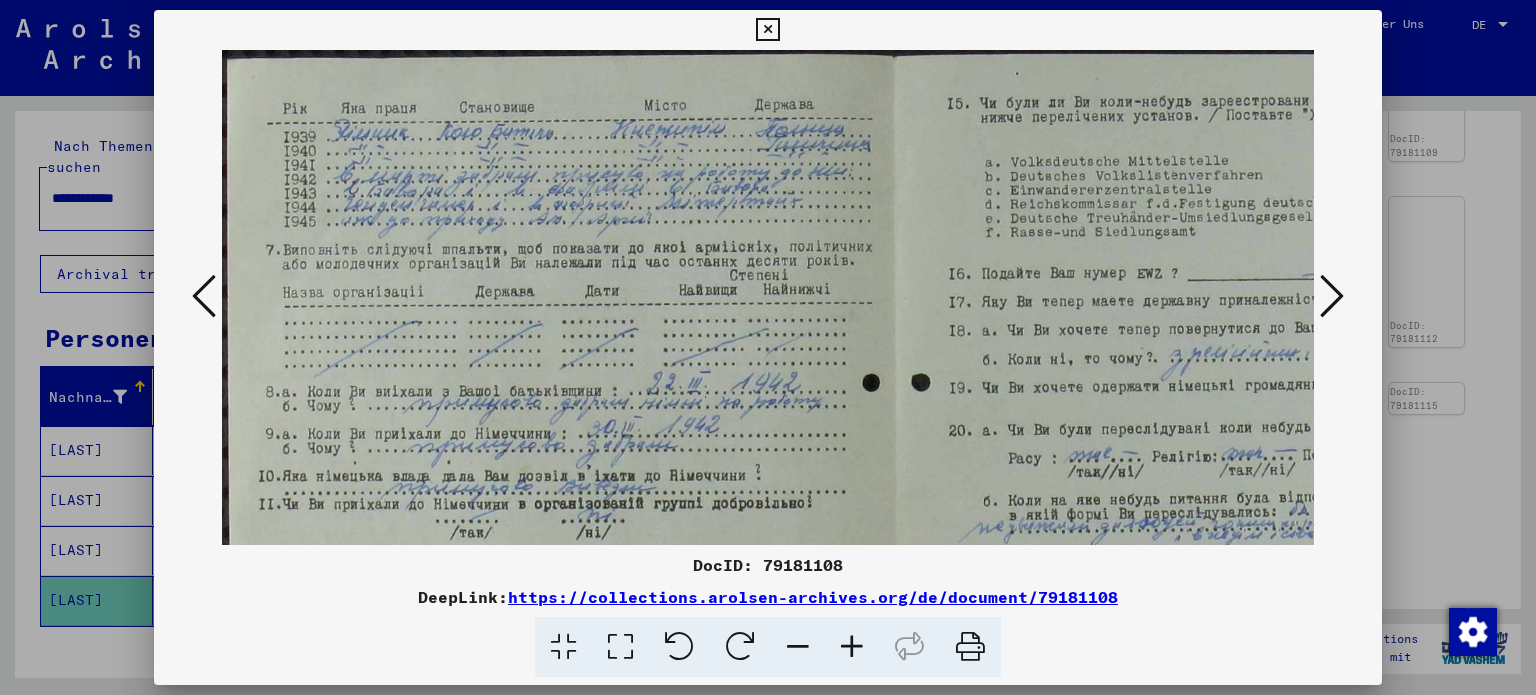 click at bounding box center [852, 647] 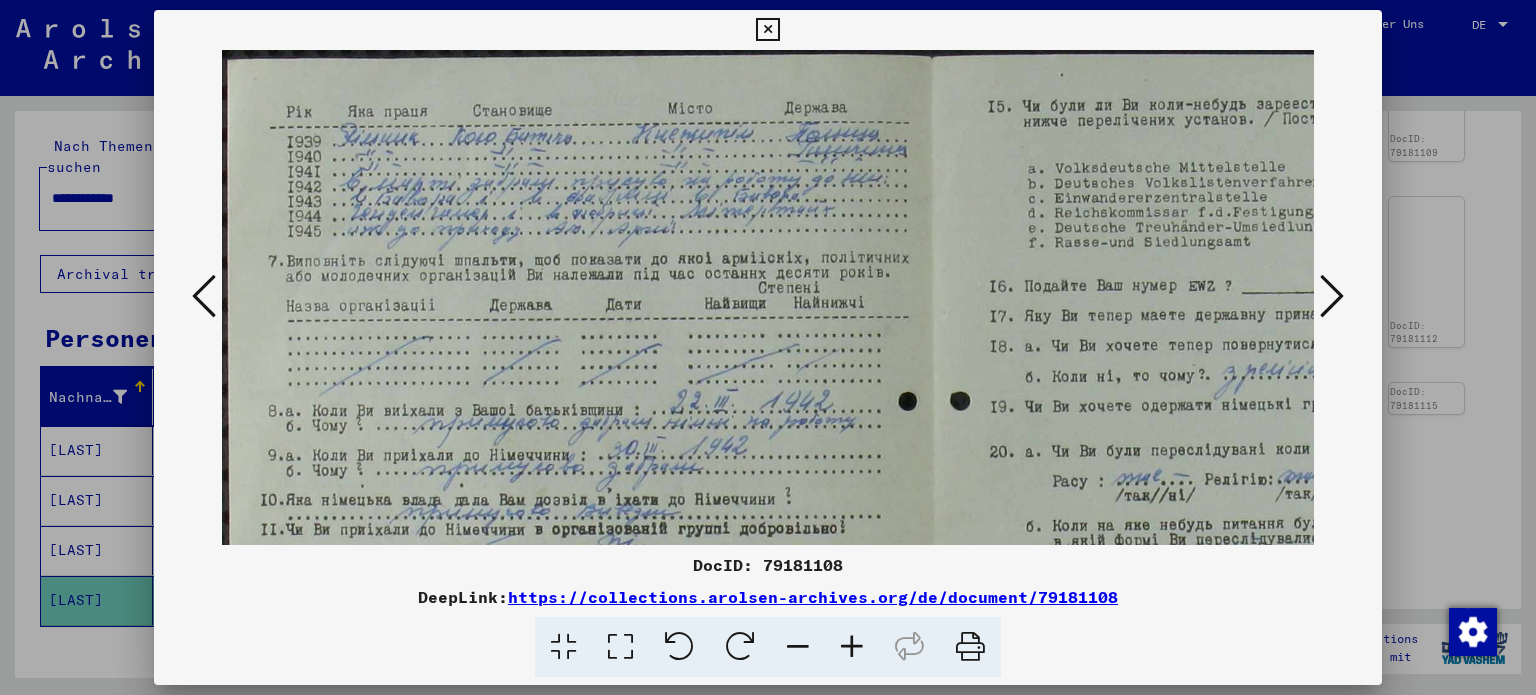 click at bounding box center [852, 647] 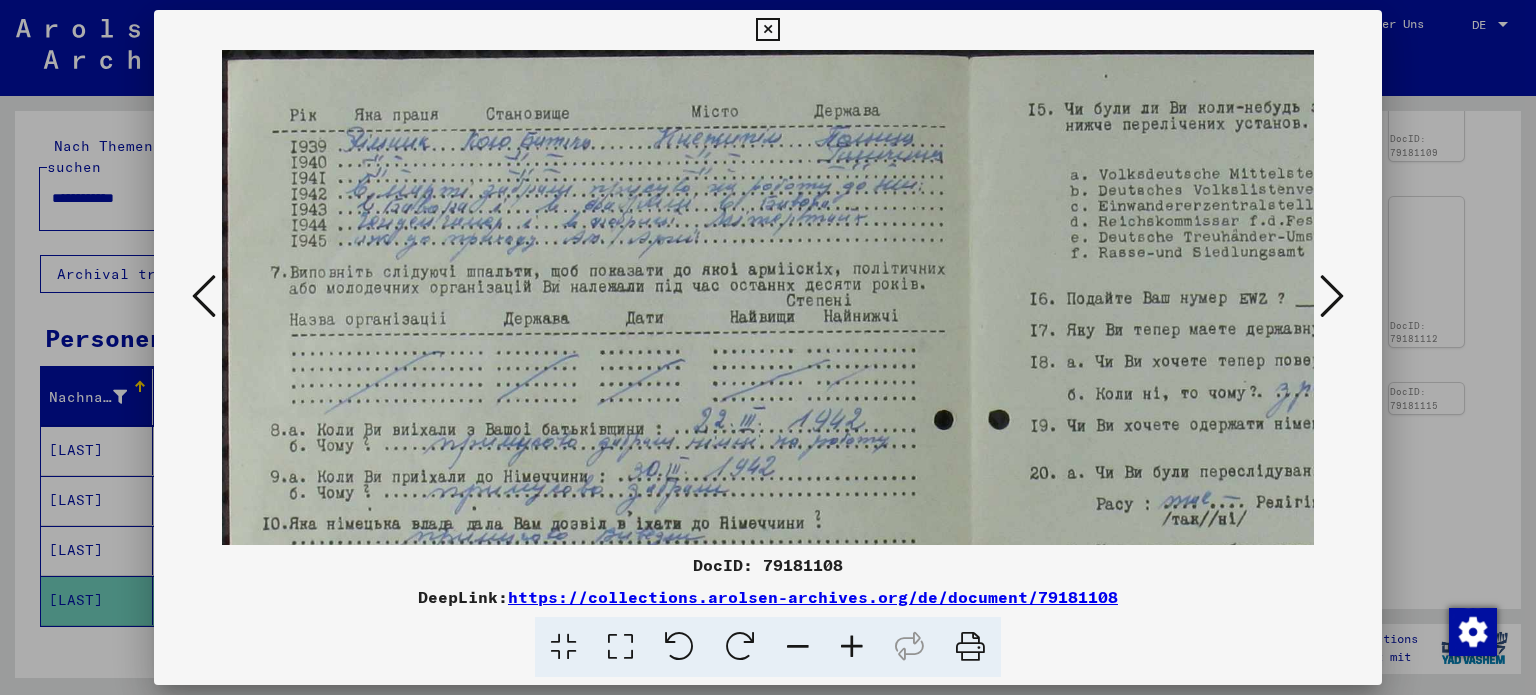 click at bounding box center [852, 647] 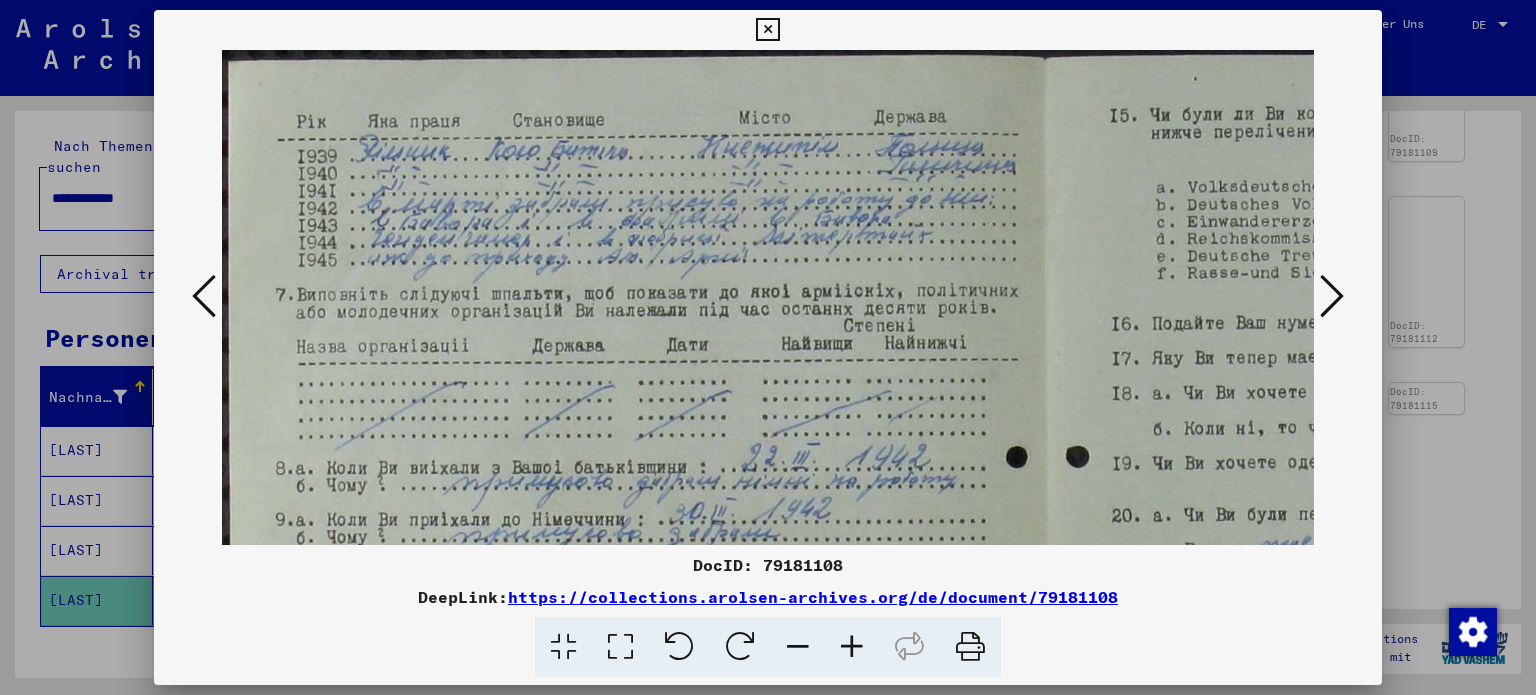 click at bounding box center [852, 647] 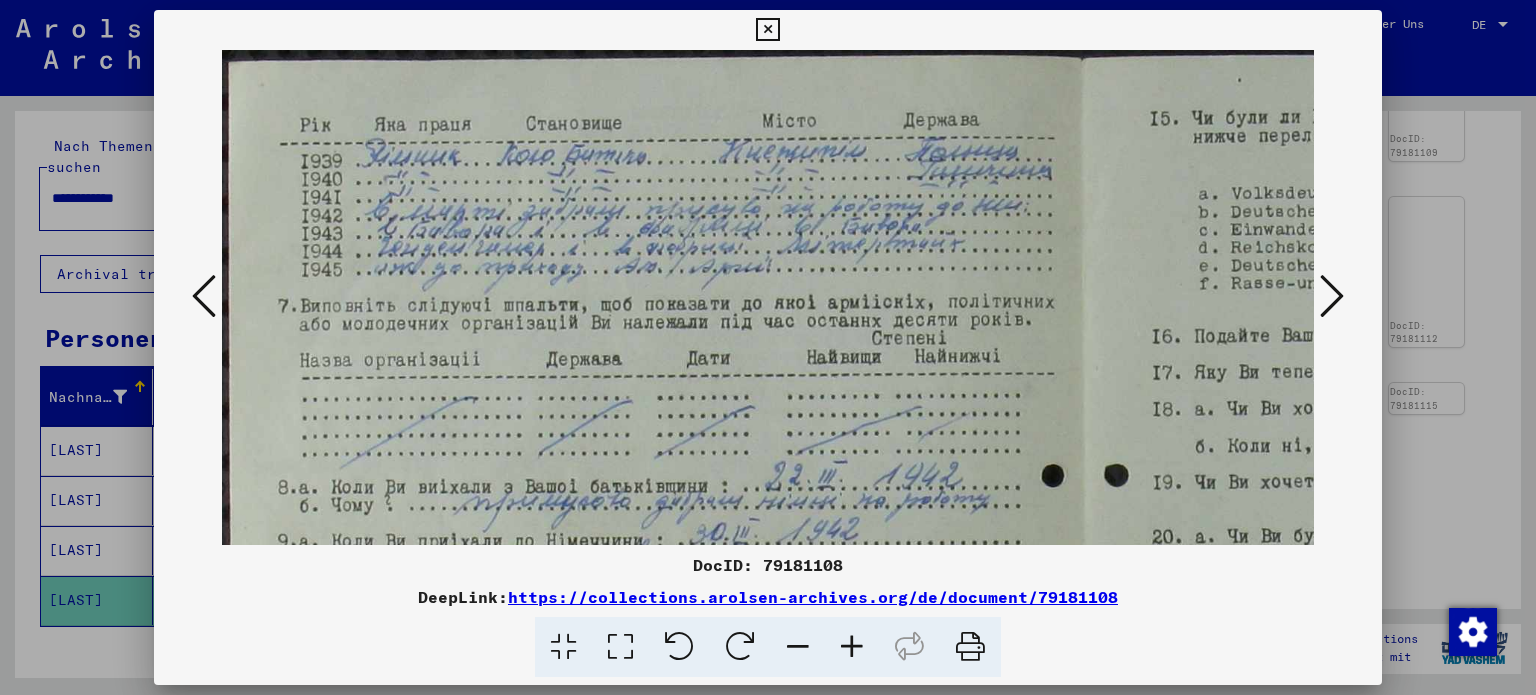 click at bounding box center [1332, 296] 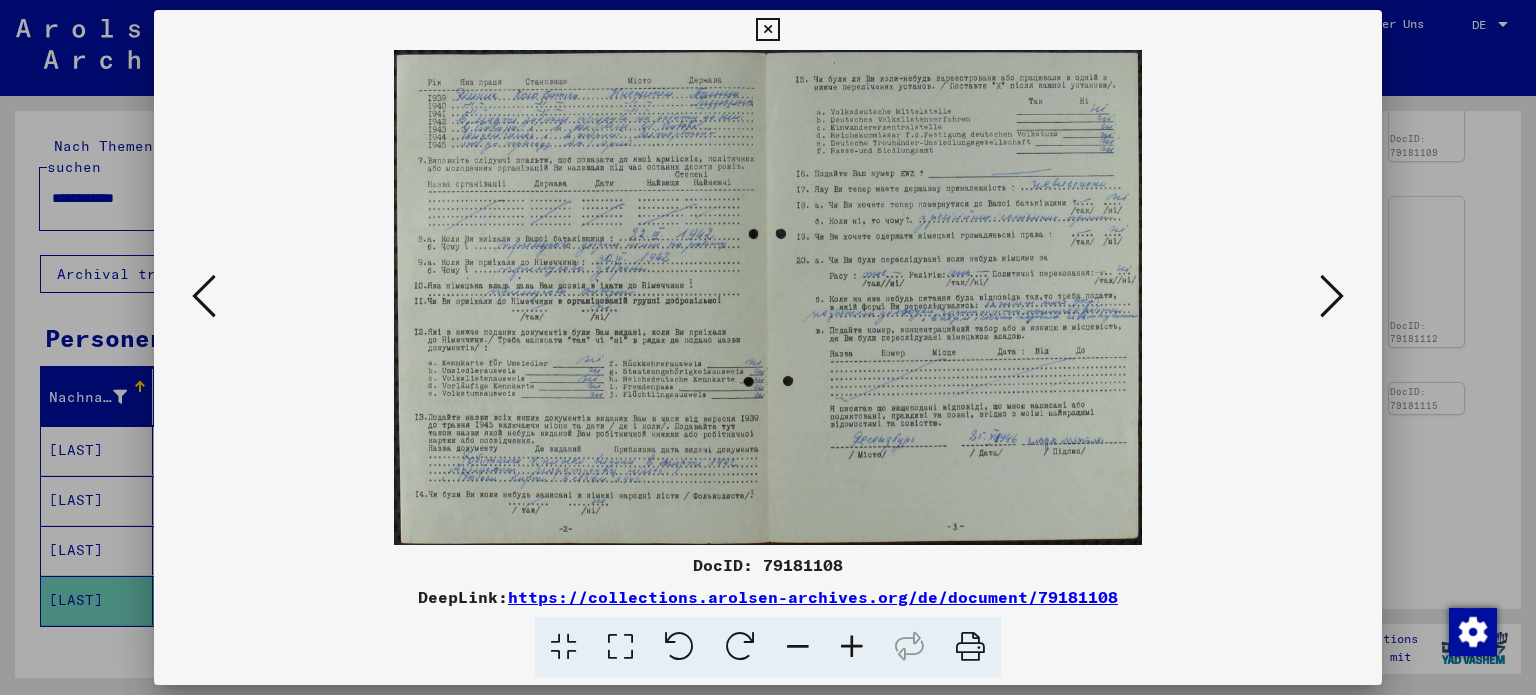 click at bounding box center (204, 296) 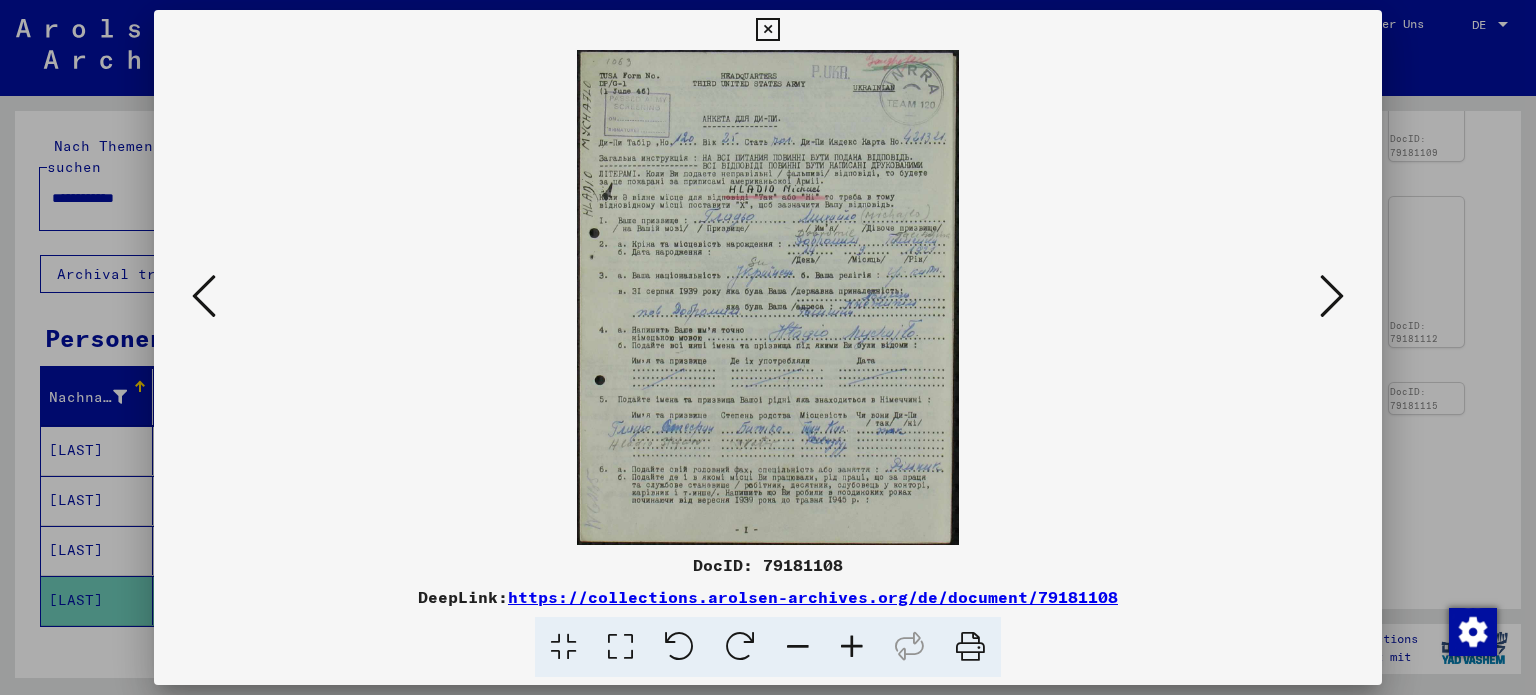 click at bounding box center (852, 647) 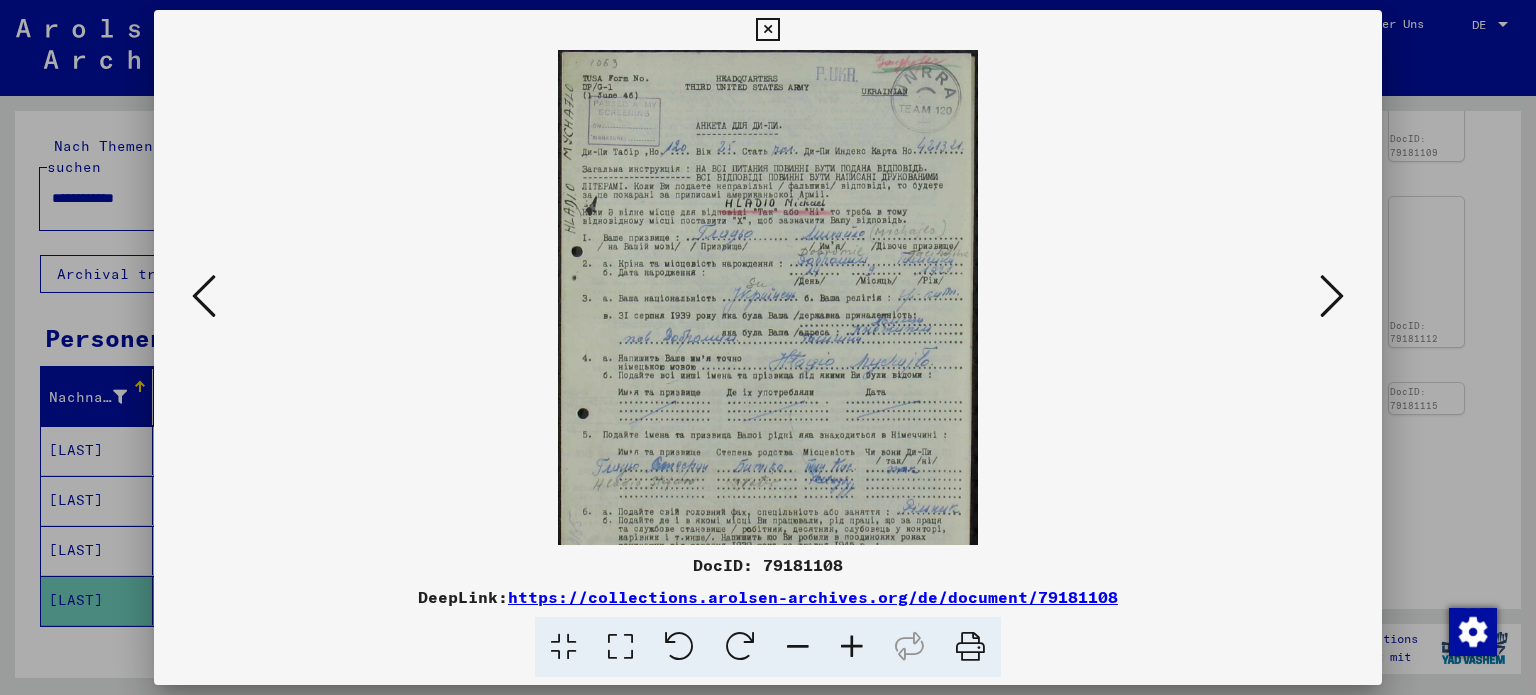 click at bounding box center [852, 647] 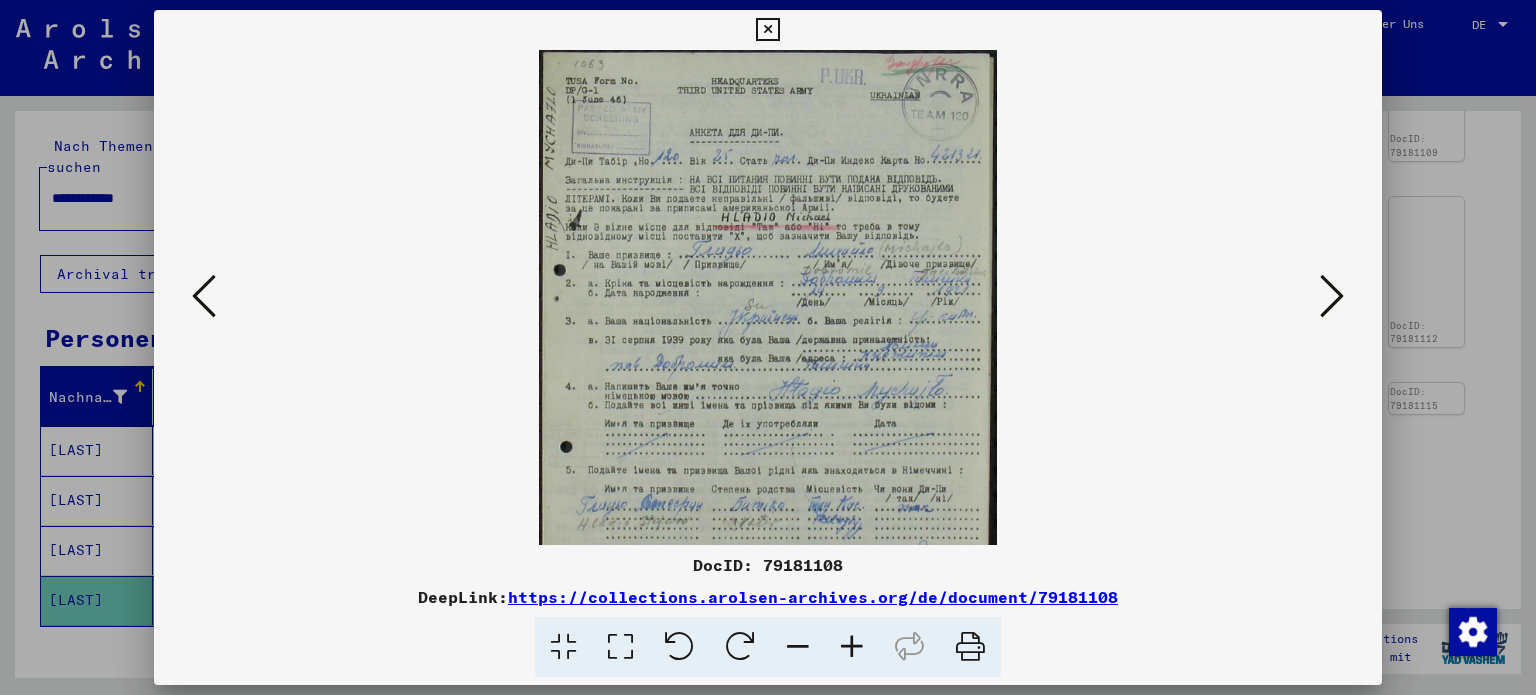 click at bounding box center [852, 647] 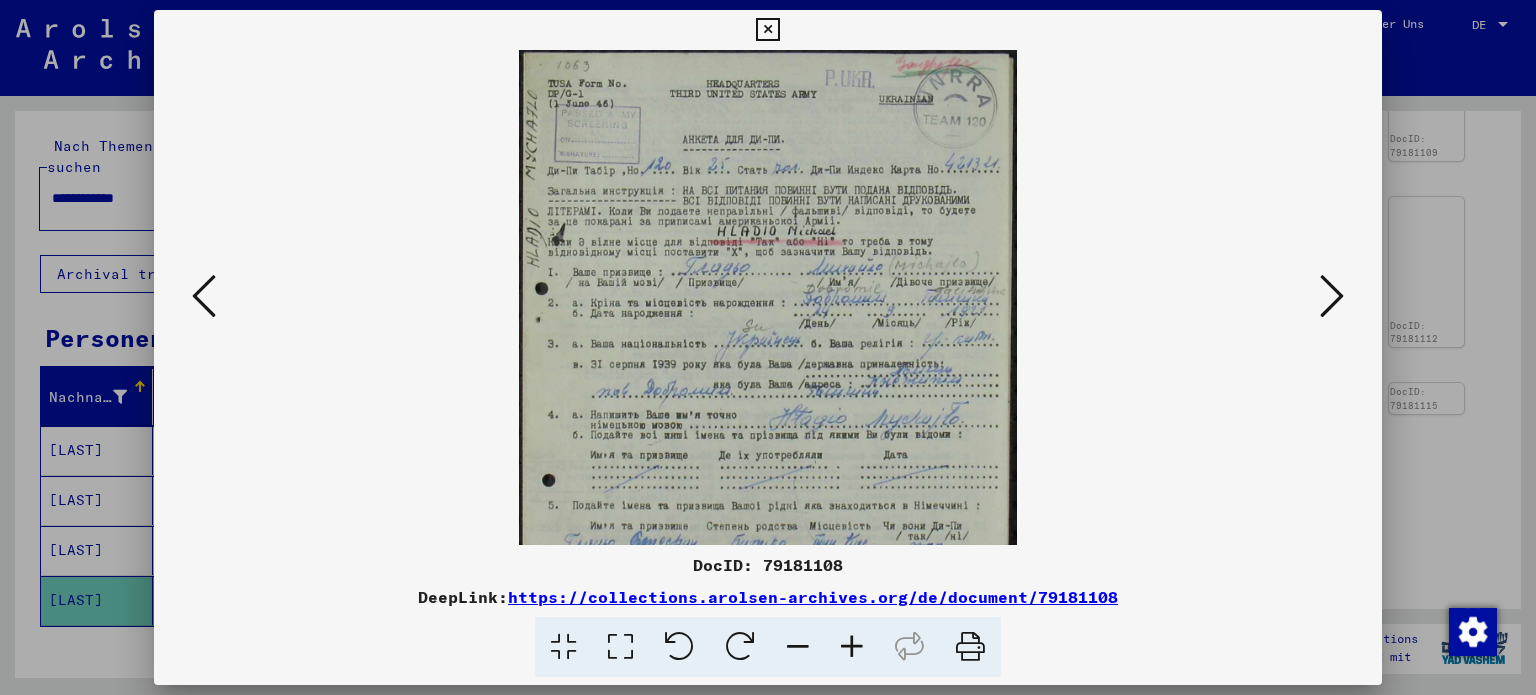click at bounding box center (852, 647) 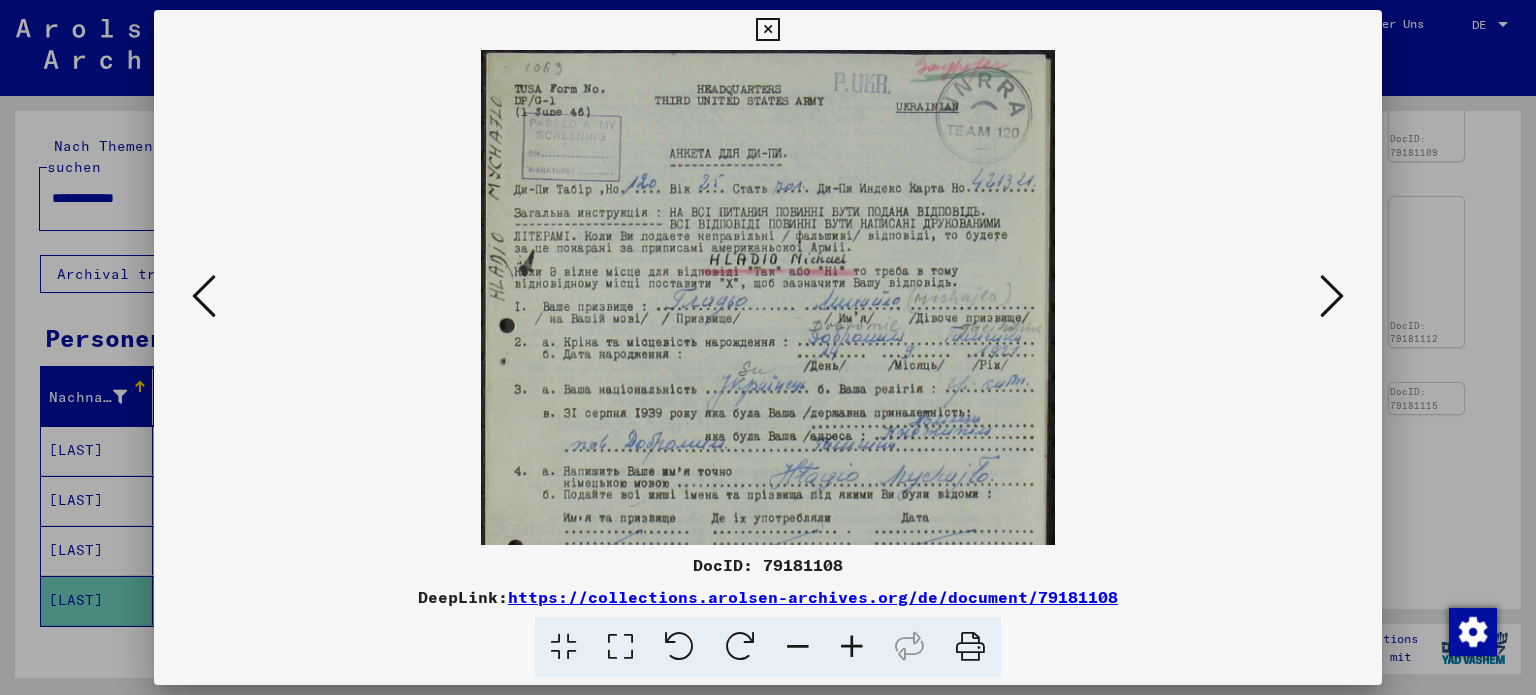 click at bounding box center (852, 647) 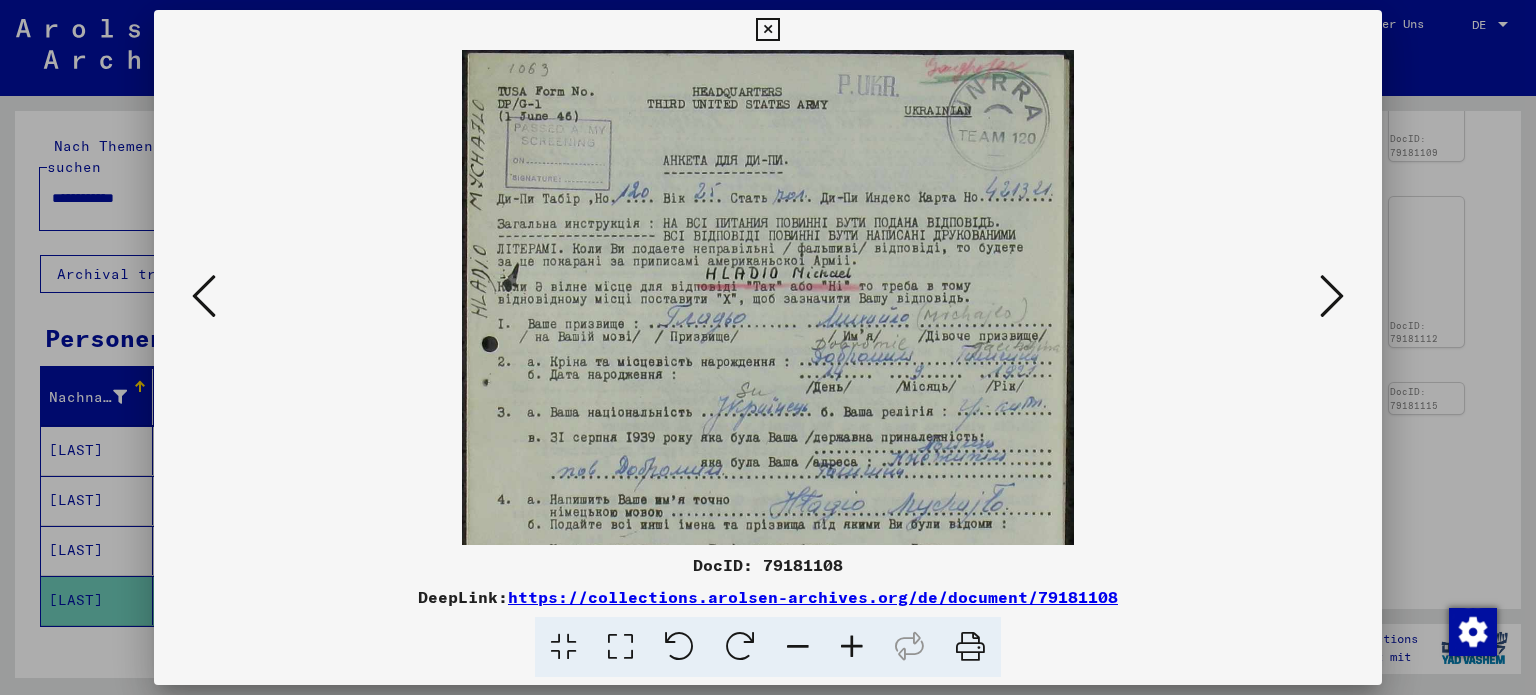click at bounding box center (852, 647) 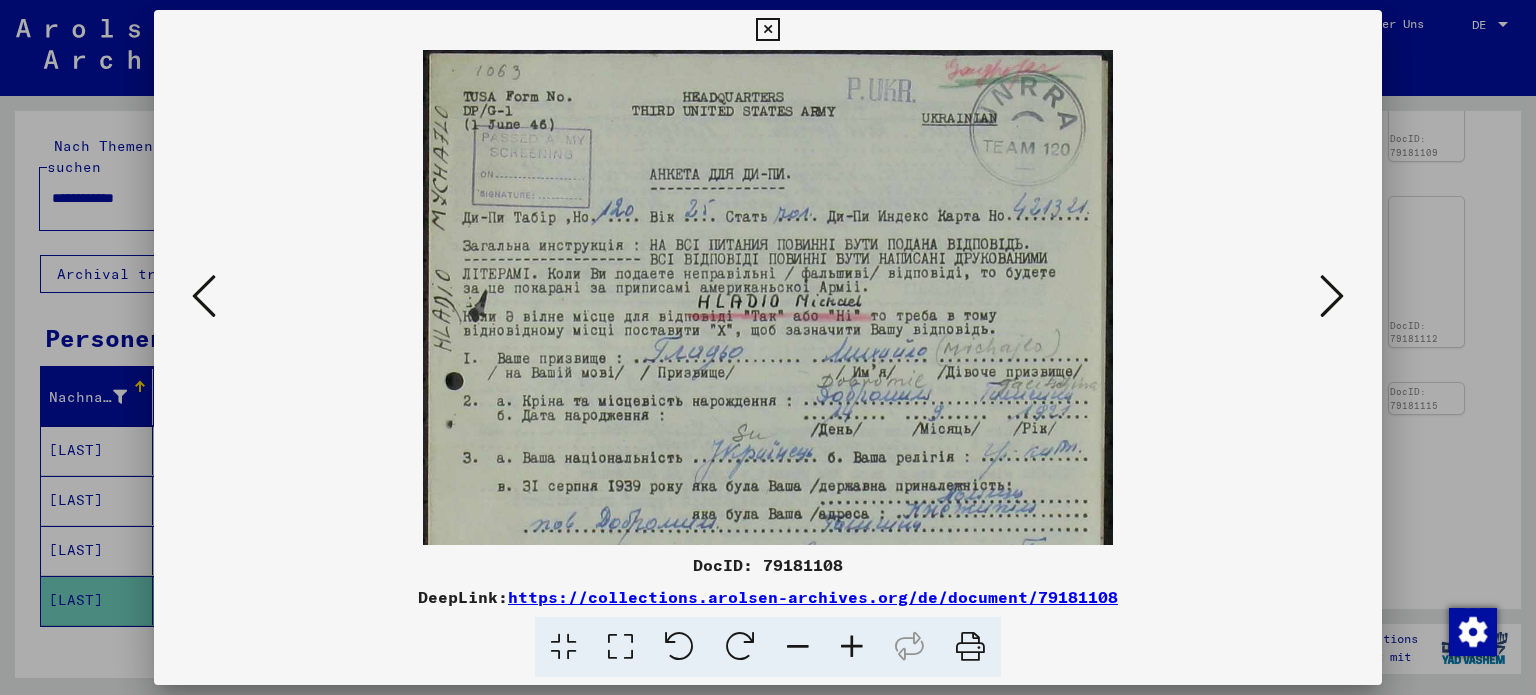 click at bounding box center [852, 647] 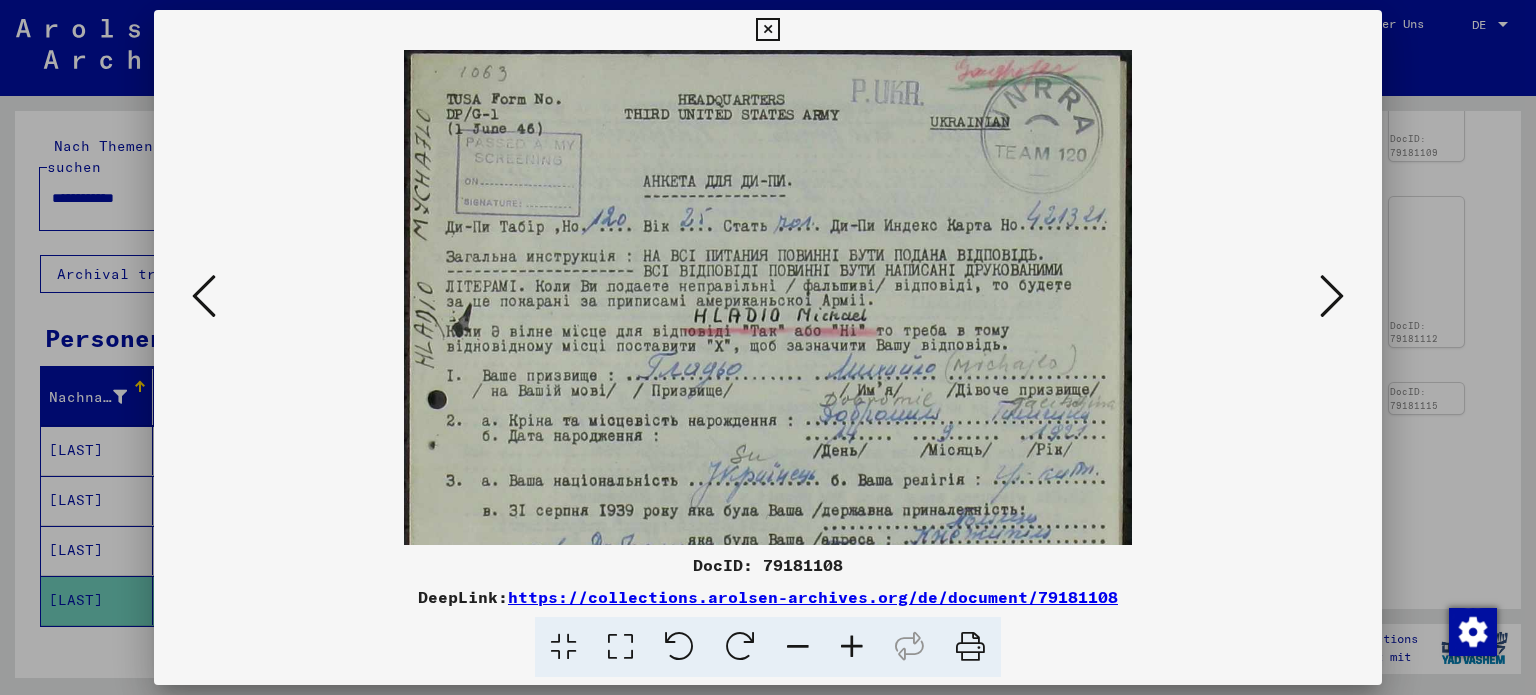 click at bounding box center [204, 296] 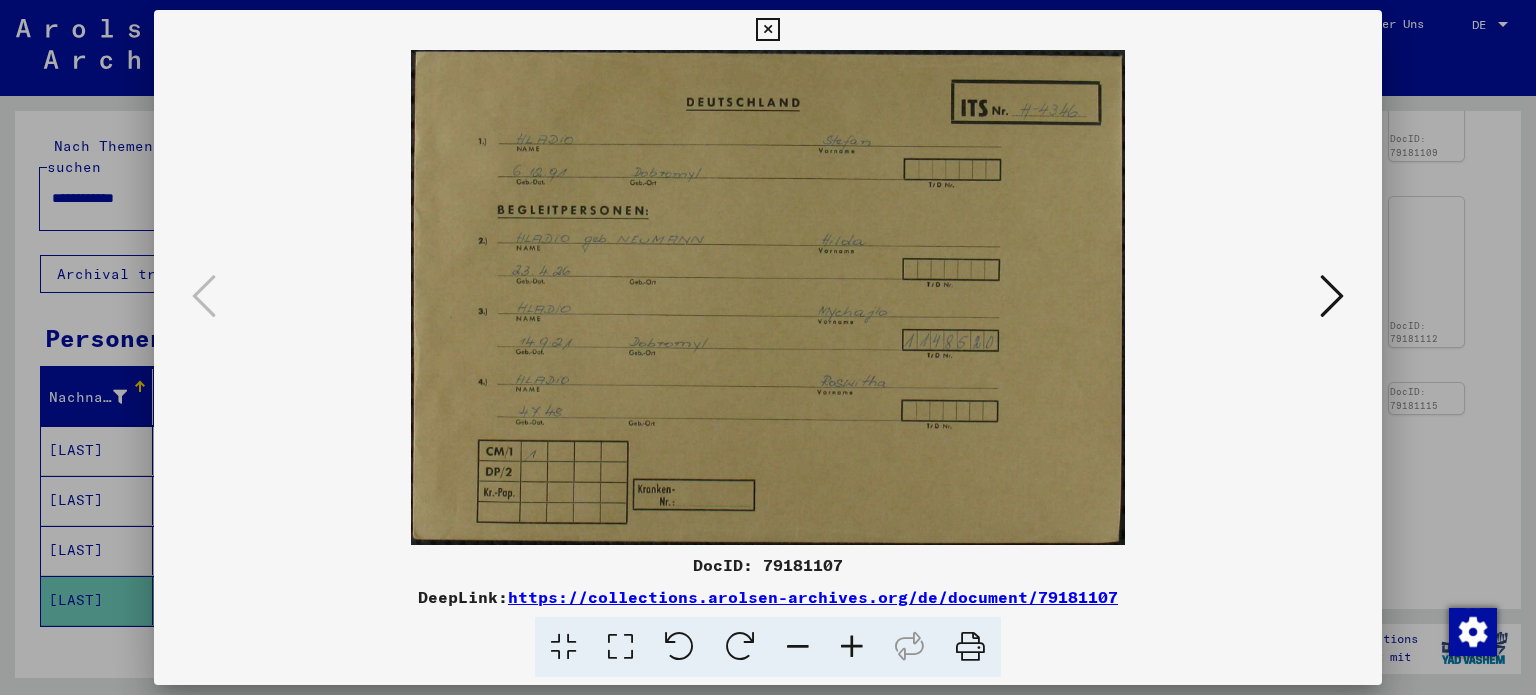 click at bounding box center [767, 30] 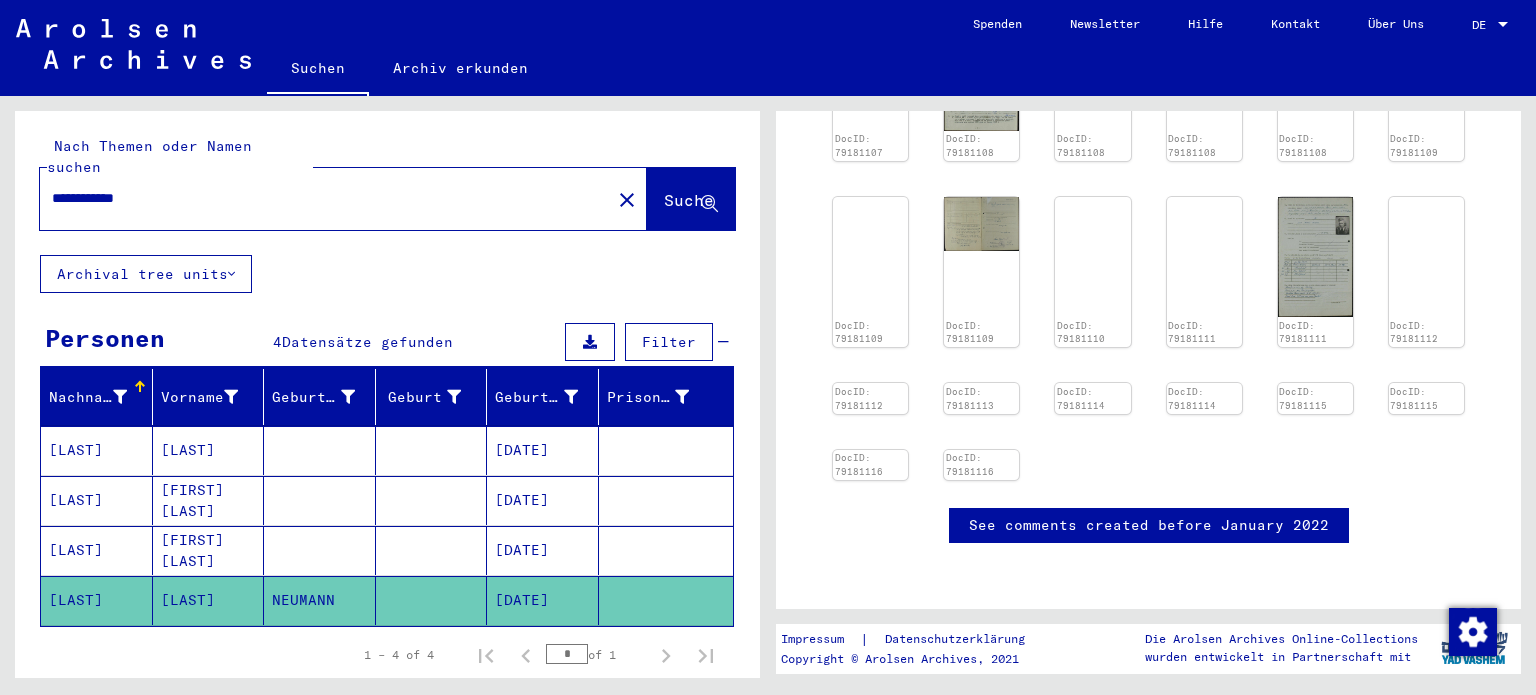 scroll, scrollTop: 0, scrollLeft: 0, axis: both 